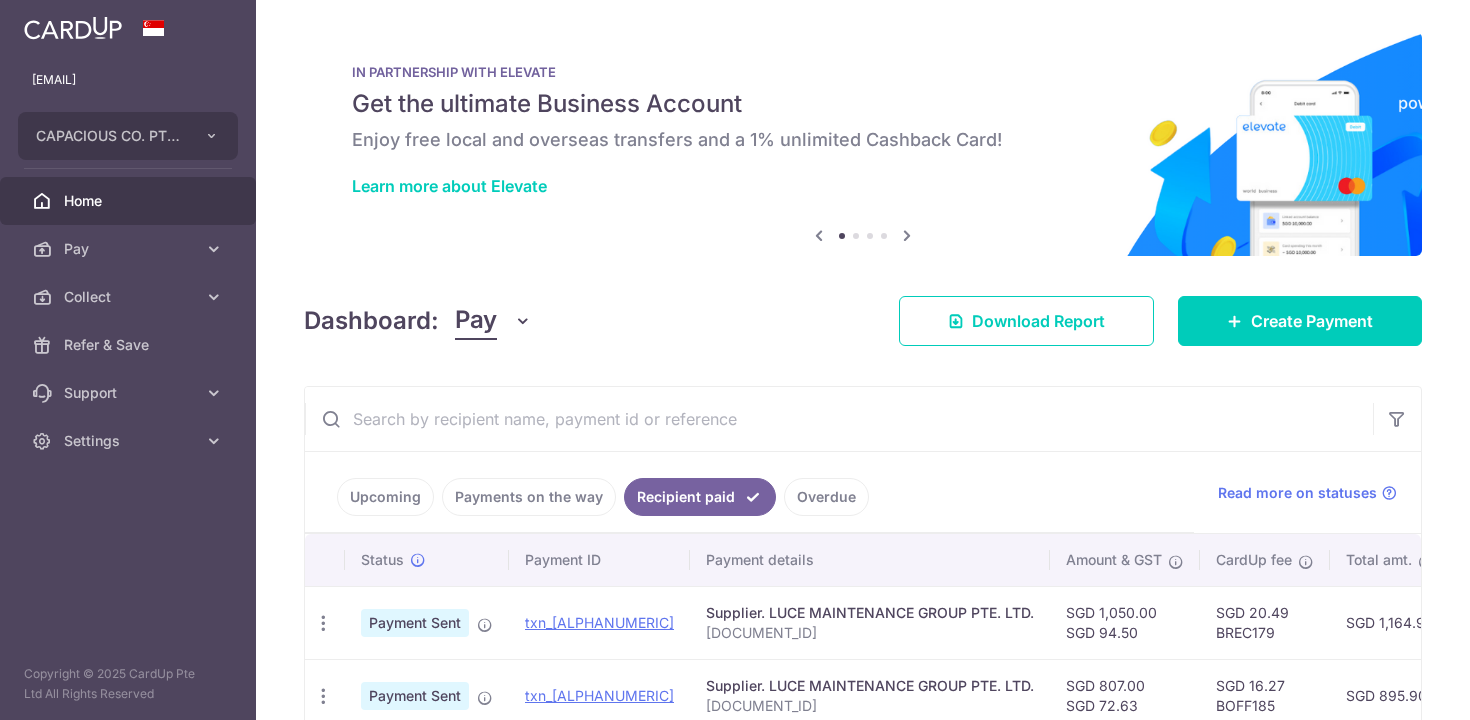 scroll, scrollTop: 0, scrollLeft: 0, axis: both 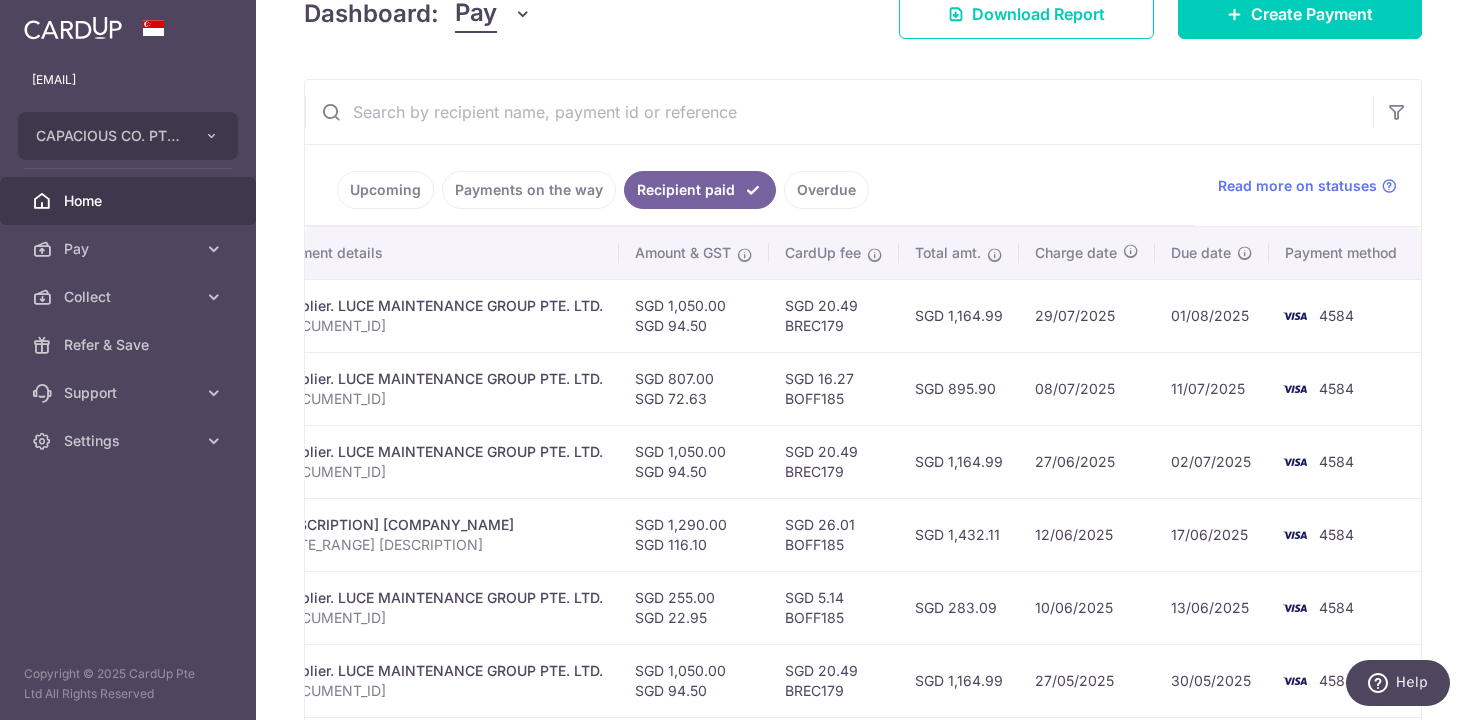 click on "SGD 16.27
BOFF185" at bounding box center [834, 388] 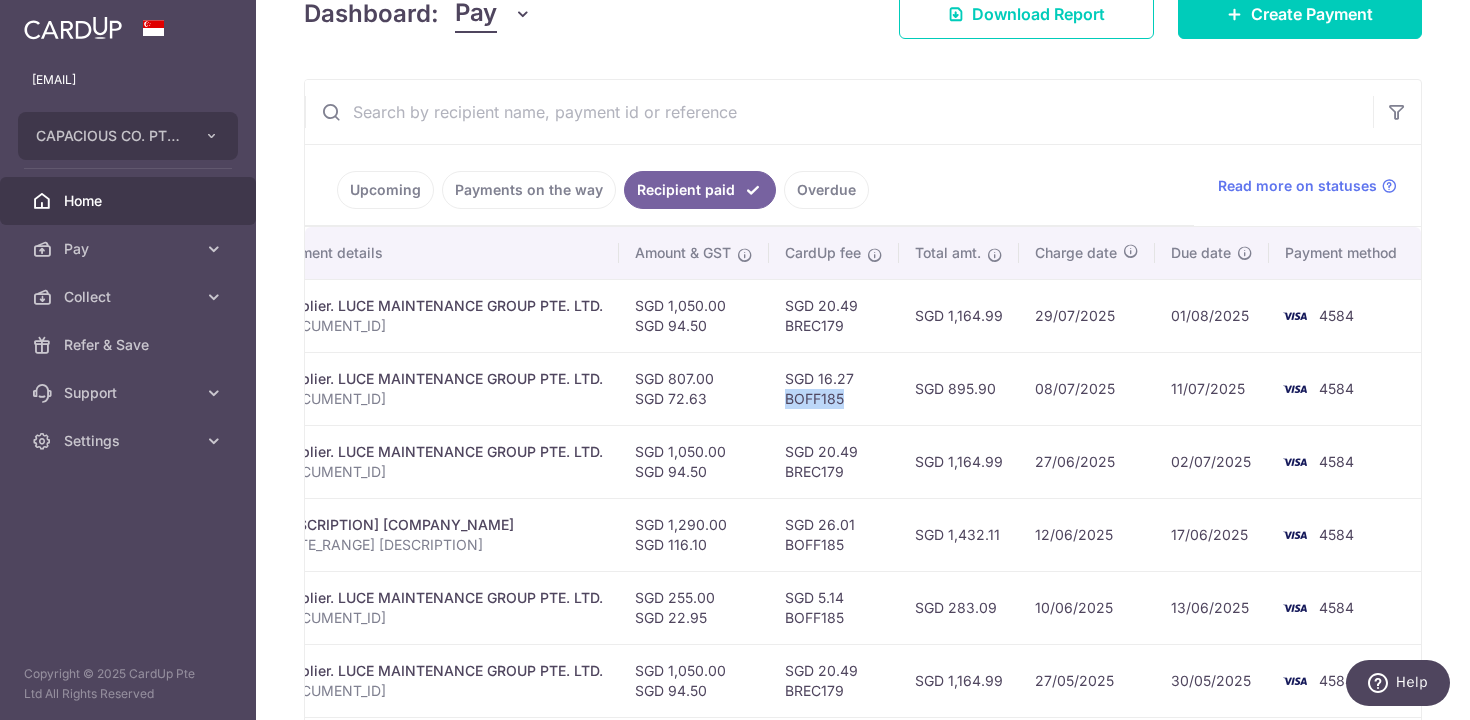 click on "SGD 16.27
BOFF185" at bounding box center [834, 388] 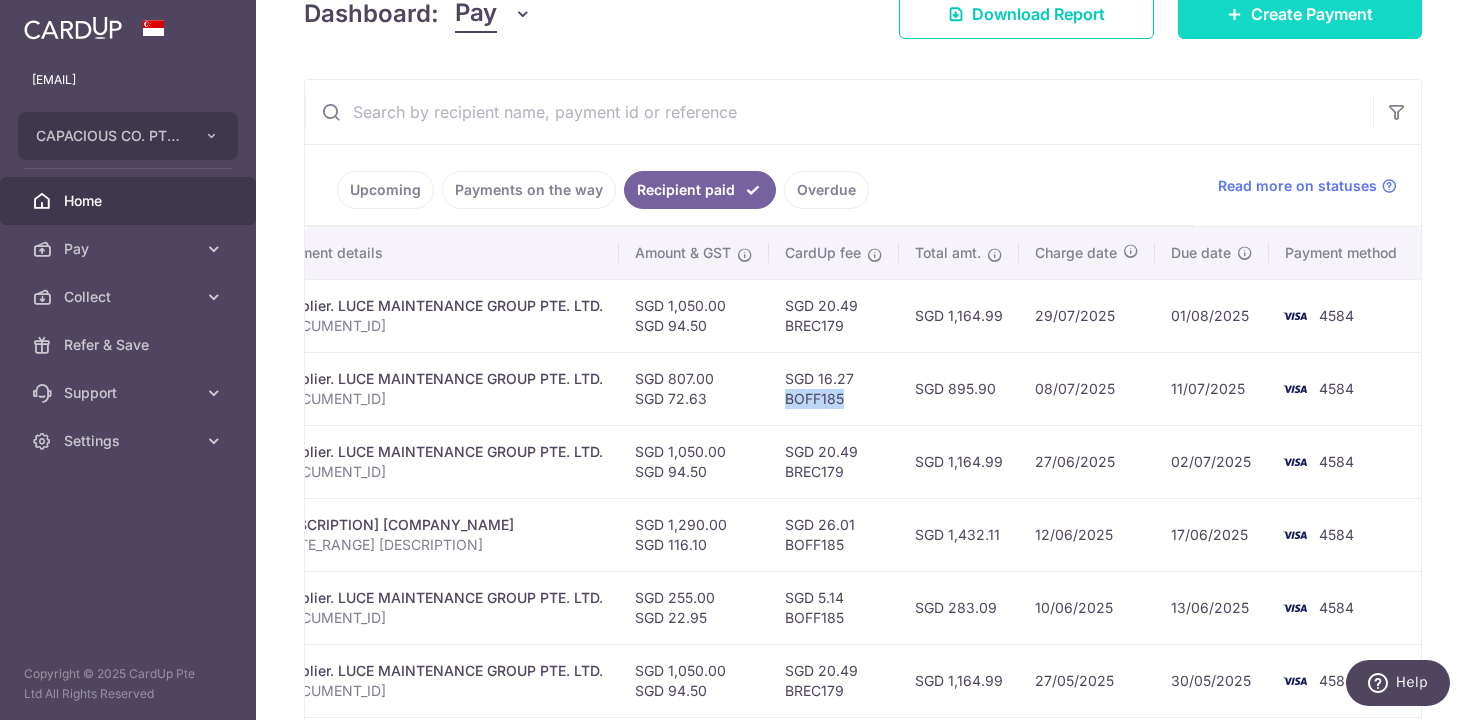 click on "Create Payment" at bounding box center [1300, 14] 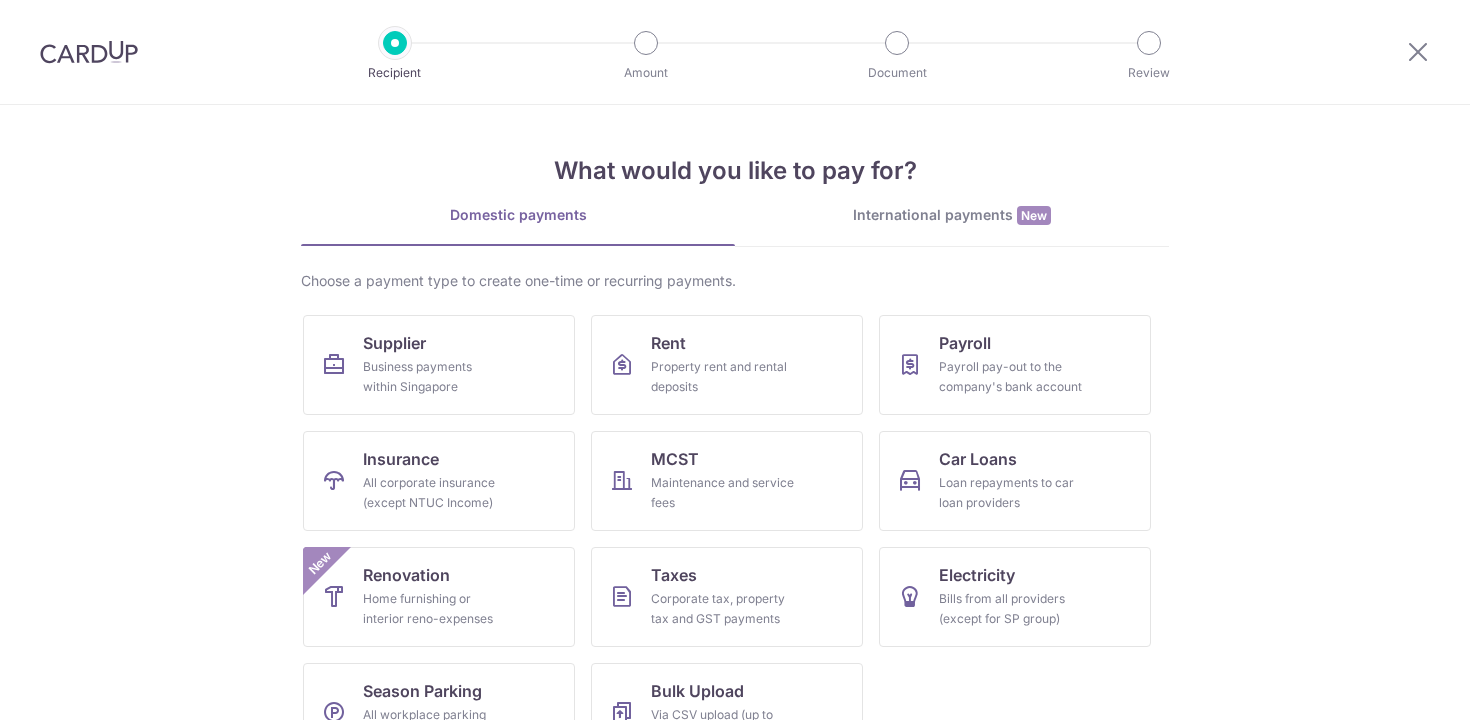 scroll, scrollTop: 0, scrollLeft: 0, axis: both 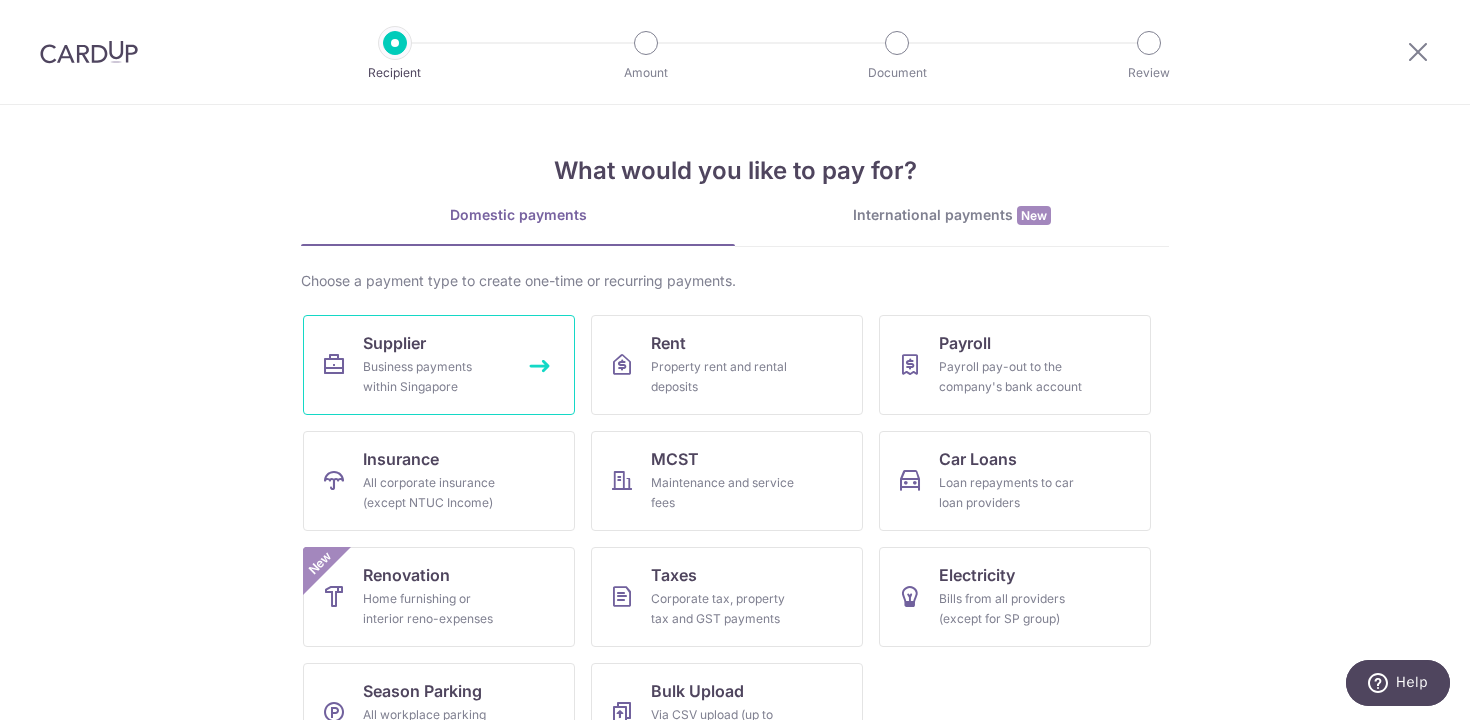 click on "Supplier Business payments within Singapore" at bounding box center (439, 365) 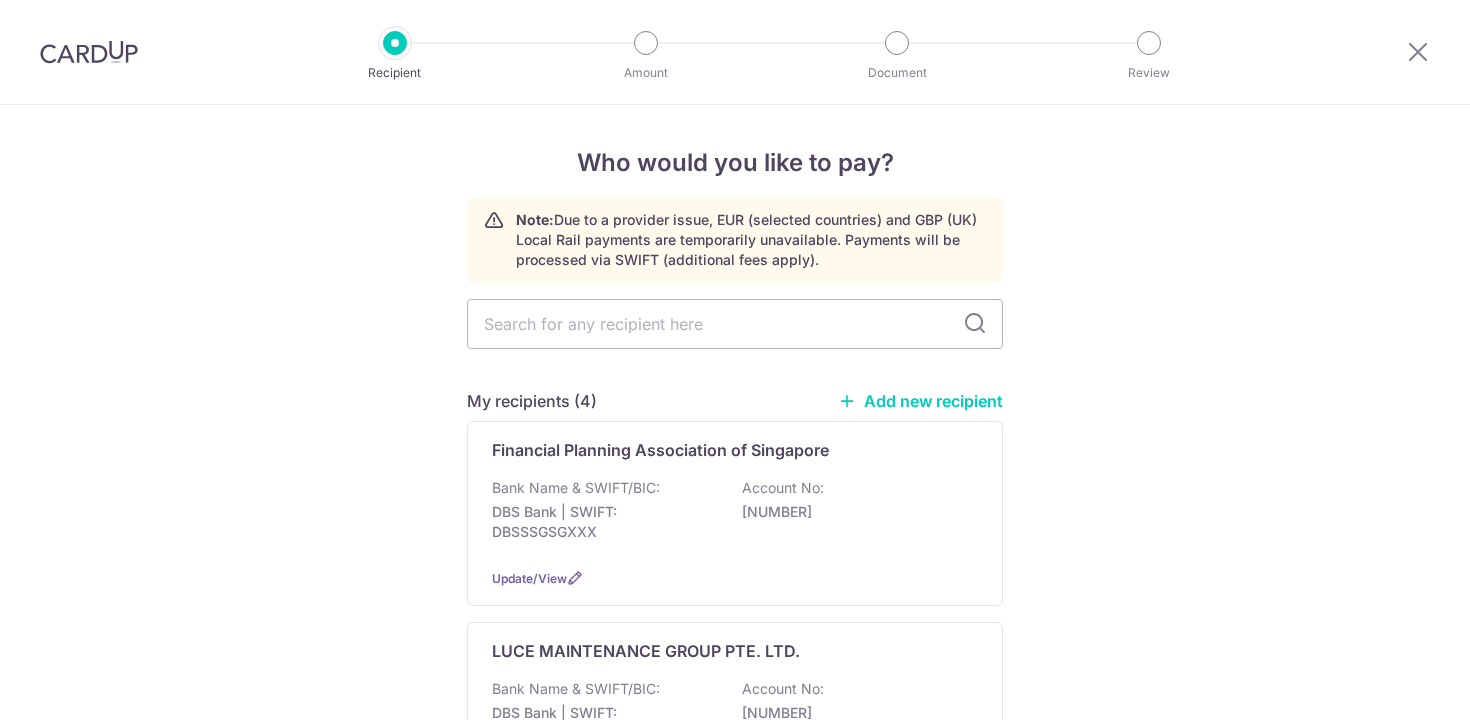 scroll, scrollTop: 0, scrollLeft: 0, axis: both 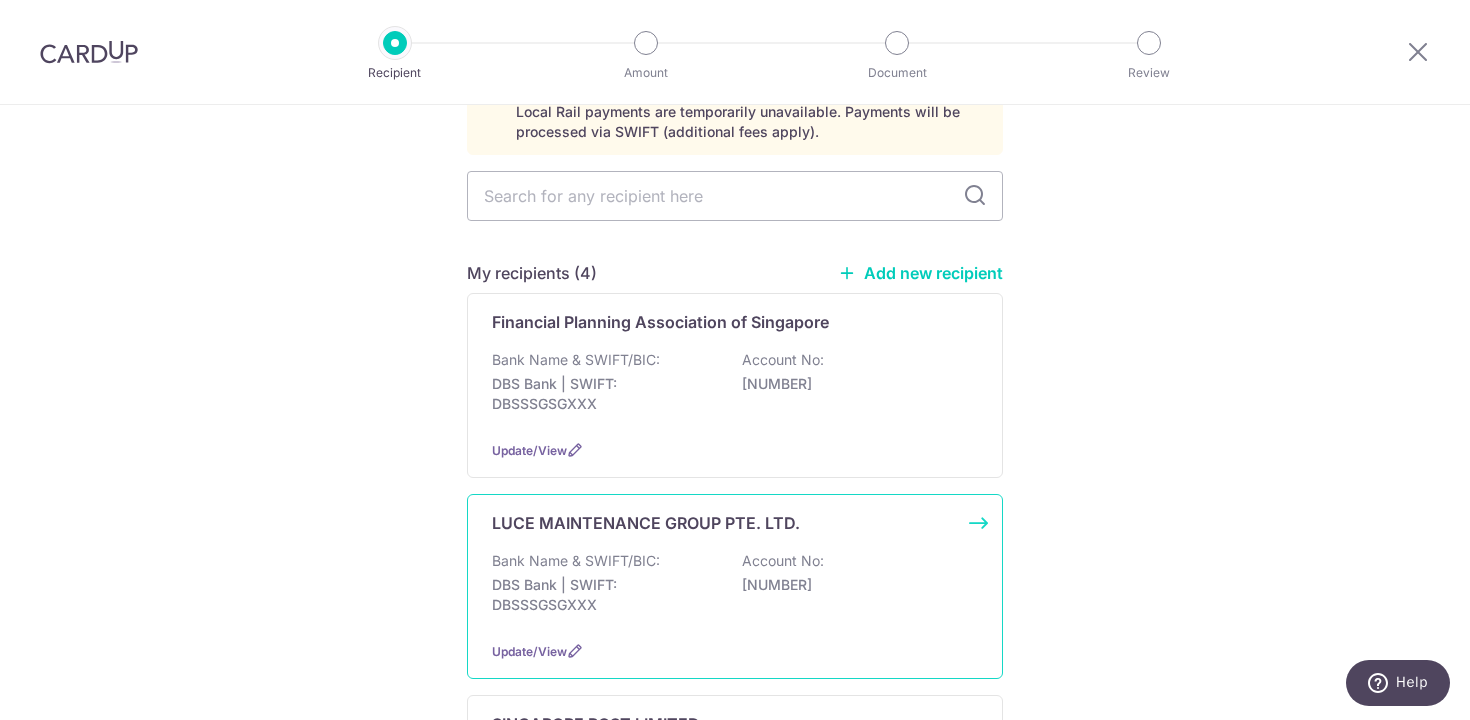 click on "DBS Bank | SWIFT: DBSSSGSGXXX" at bounding box center [604, 595] 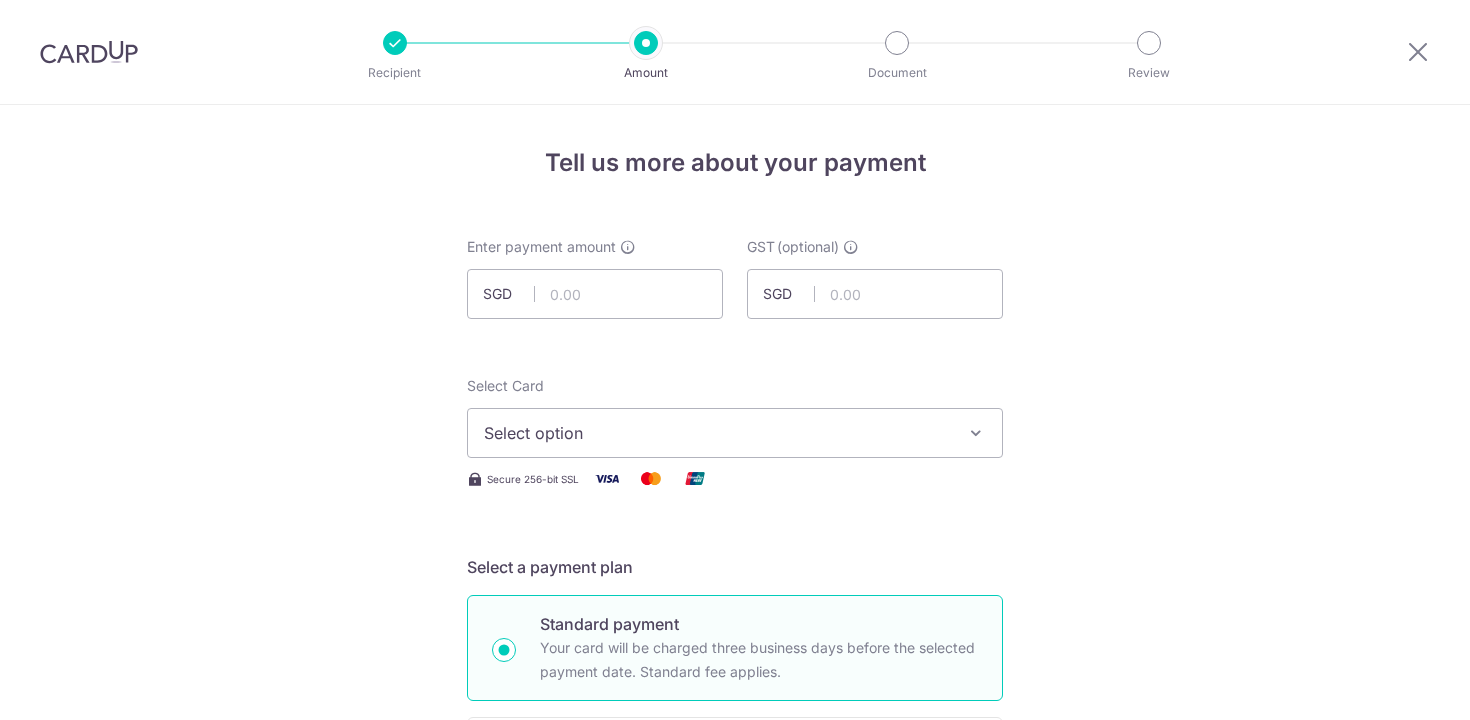 scroll, scrollTop: 0, scrollLeft: 0, axis: both 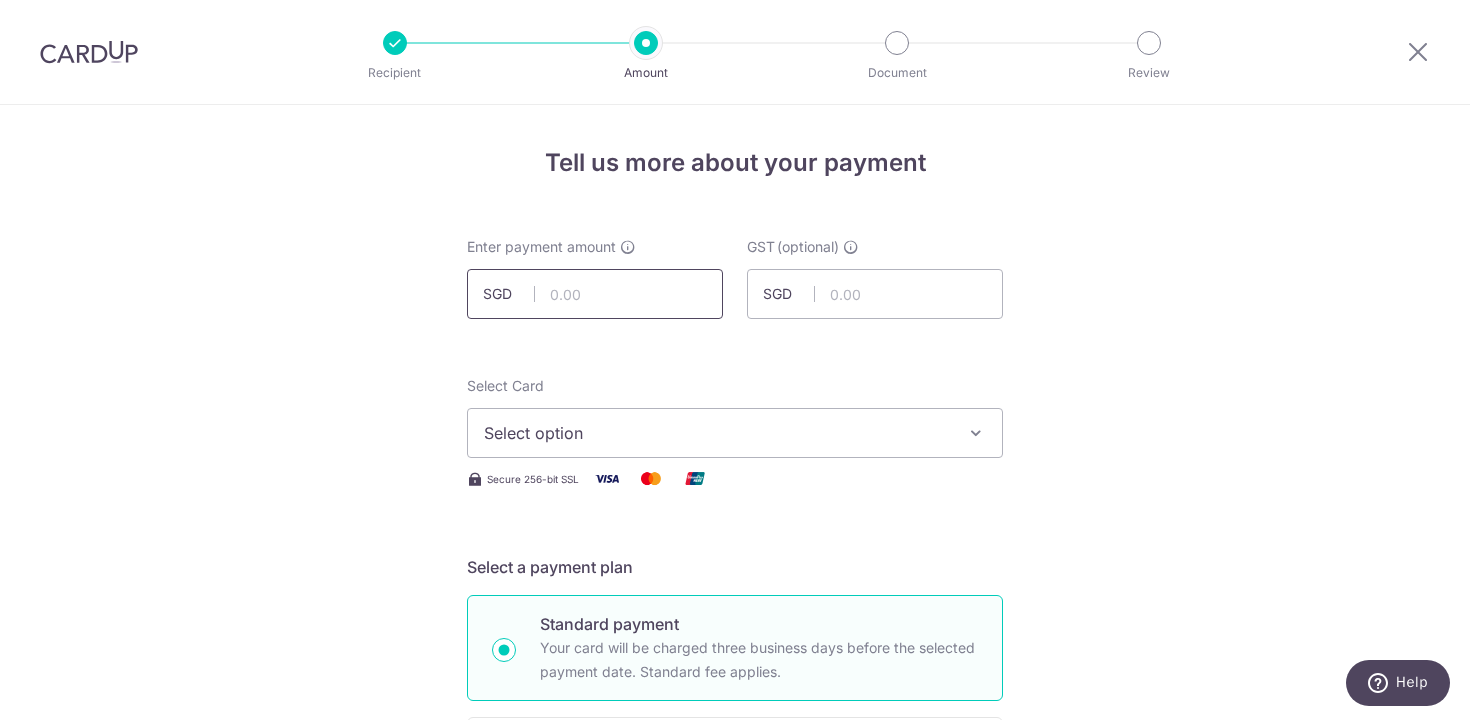 click at bounding box center [595, 294] 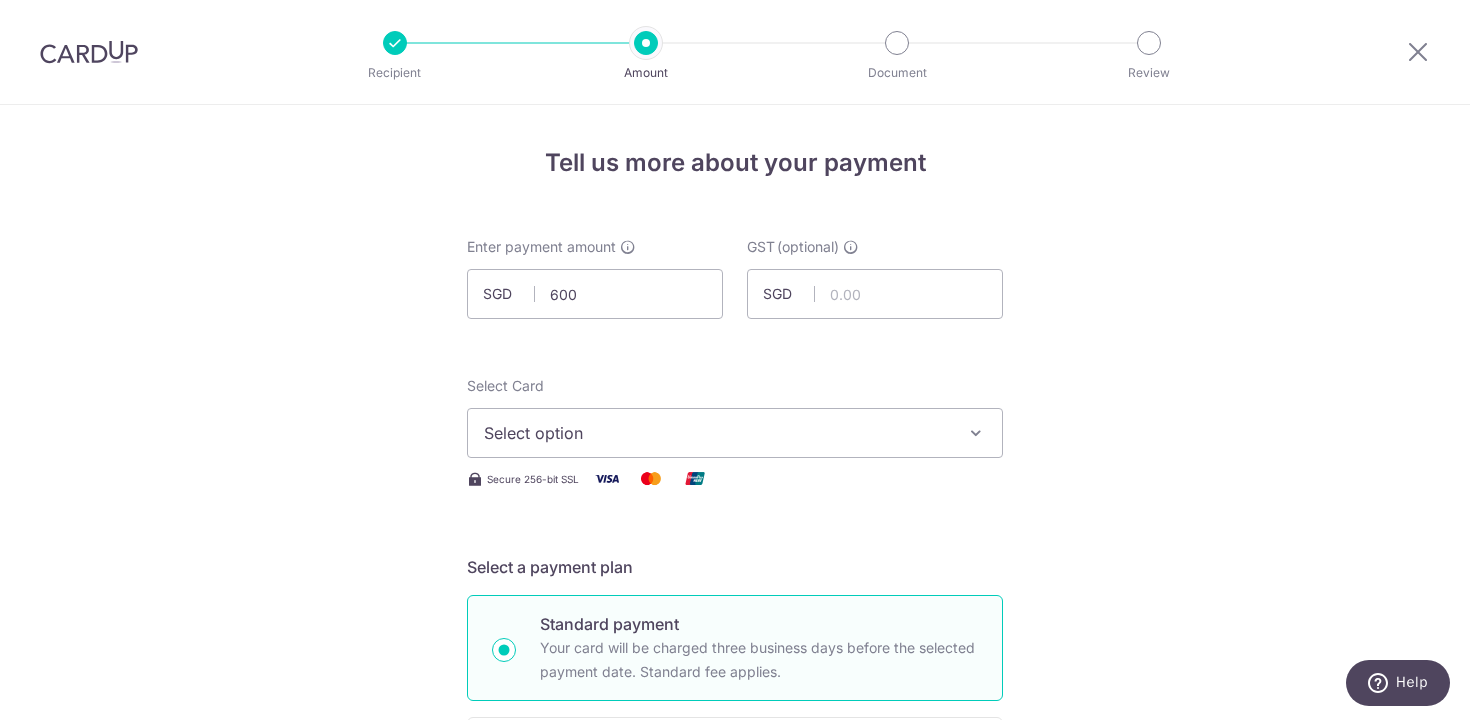 type on "600.00" 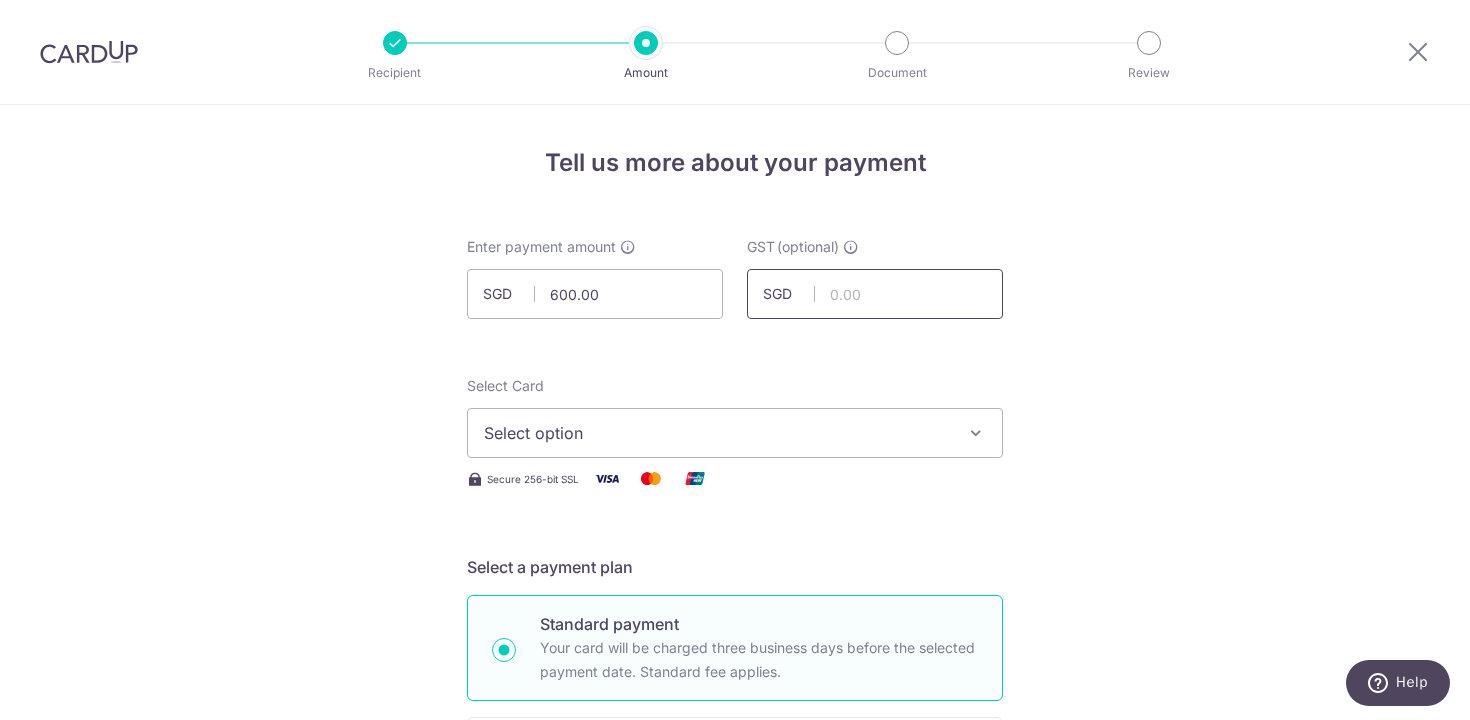 click at bounding box center (875, 294) 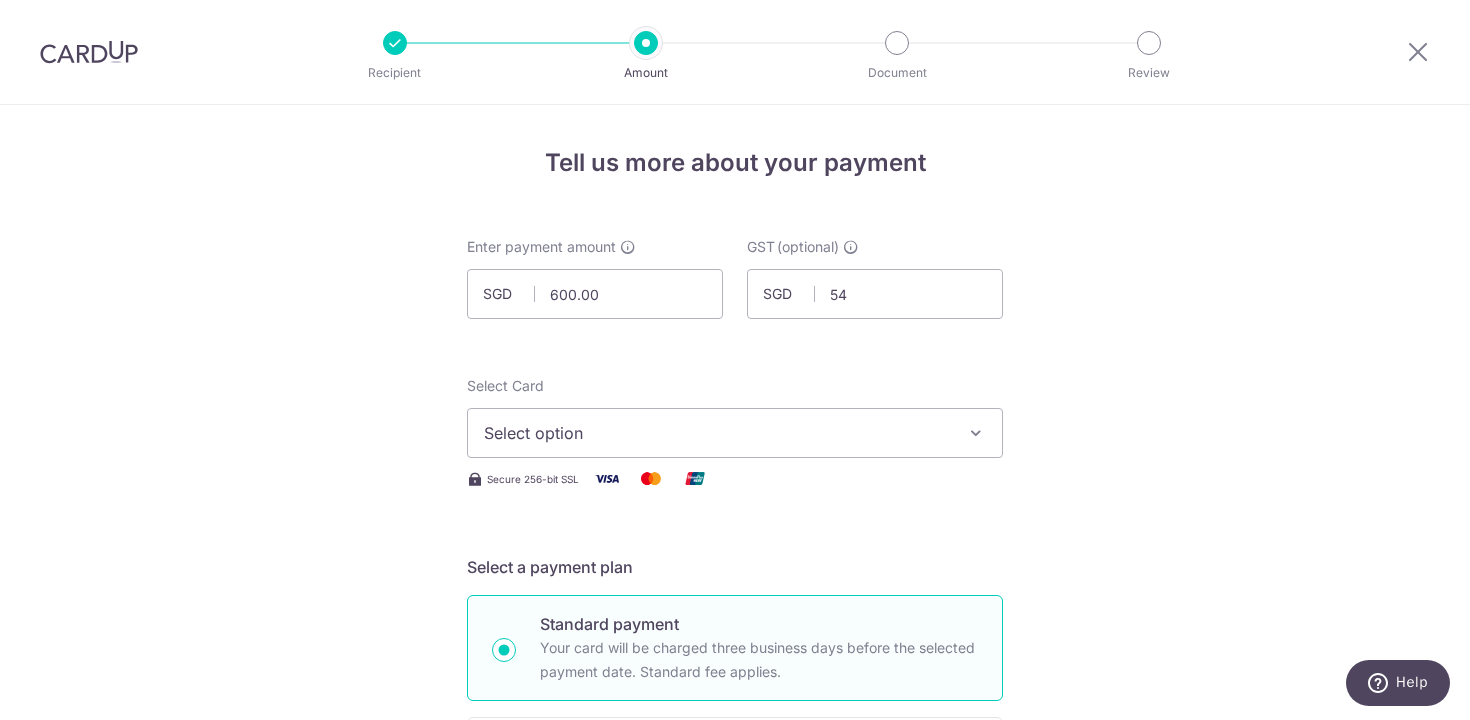 type on "54.00" 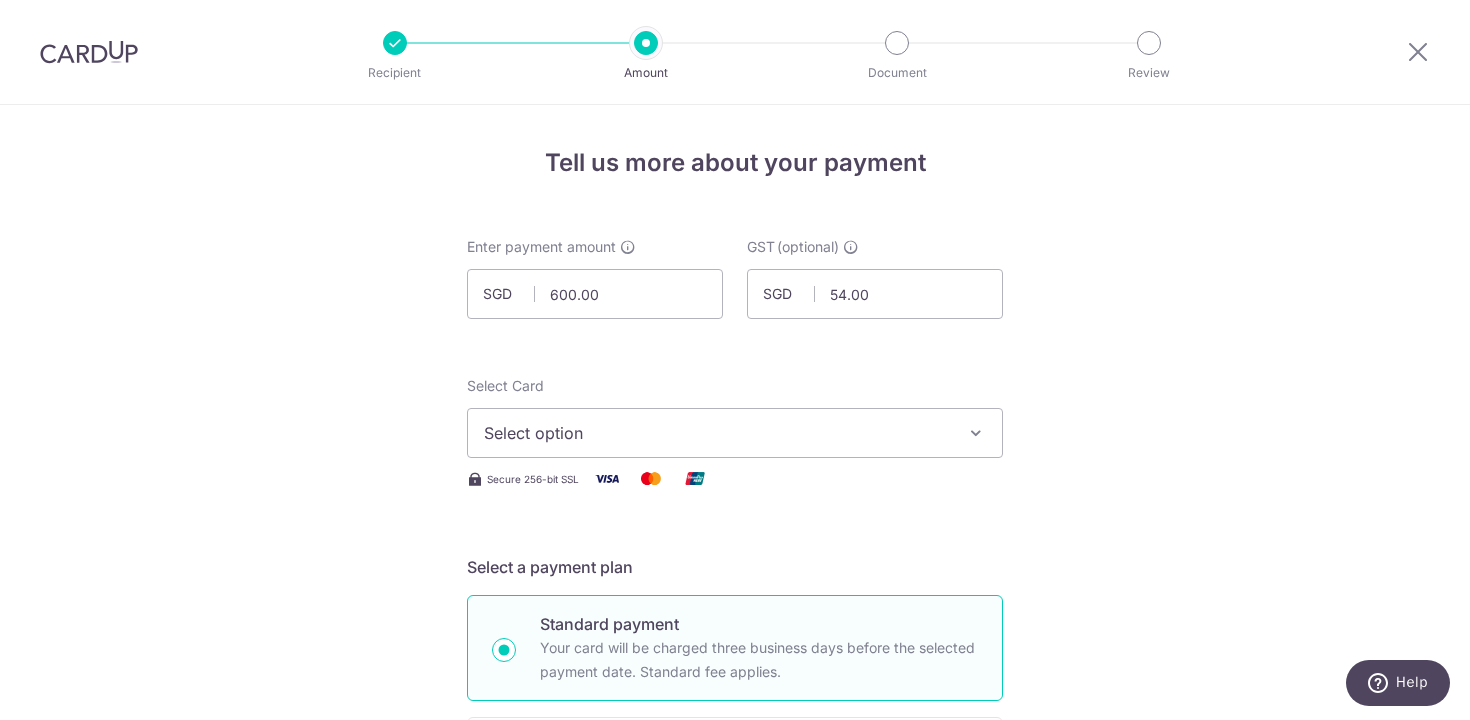 click on "Tell us more about your payment
Enter payment amount
SGD
600.00
600.00
GST
(optional)
SGD
54.00
54.00
Select Card
Select option
Add credit card
Your Cards
**** [CARD_LAST_FOUR]
Secure 256-bit SSL" at bounding box center [735, 1076] 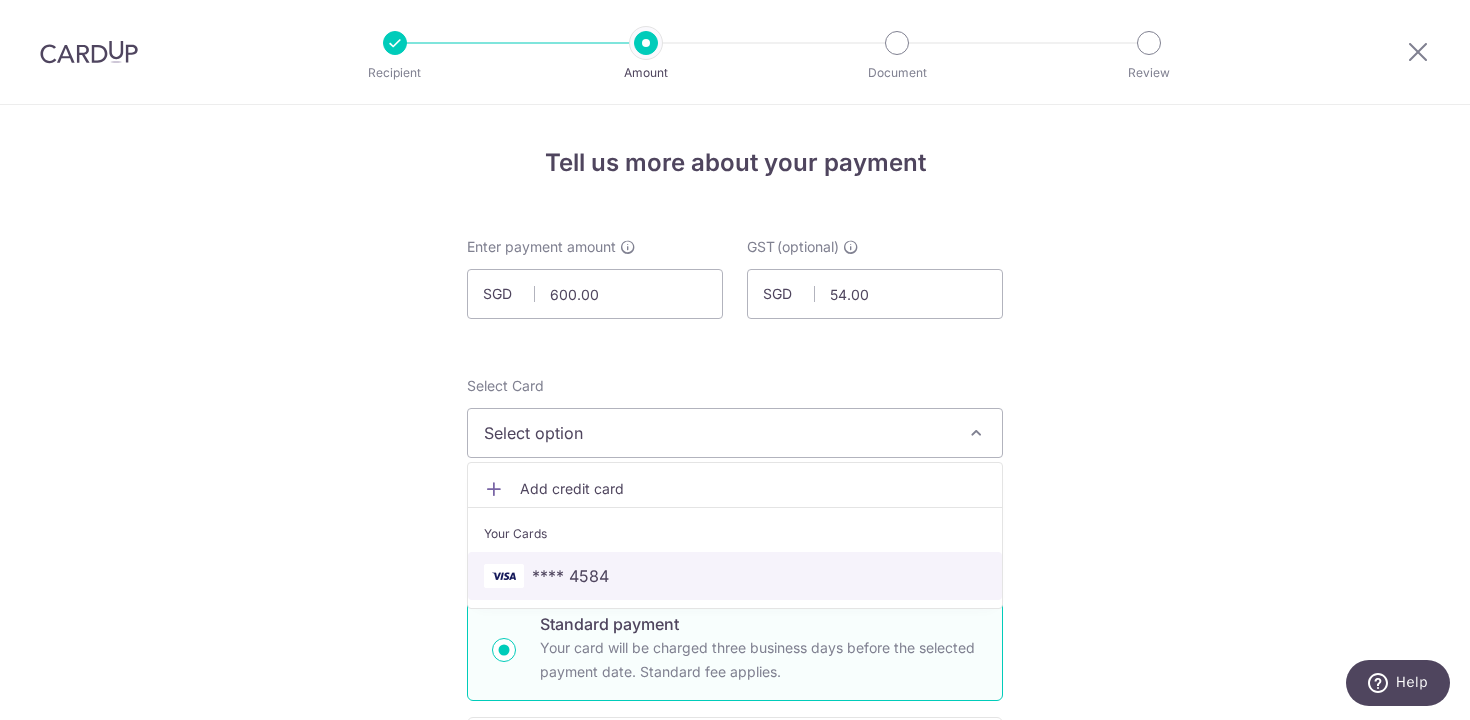 click on "**** 4584" at bounding box center [735, 576] 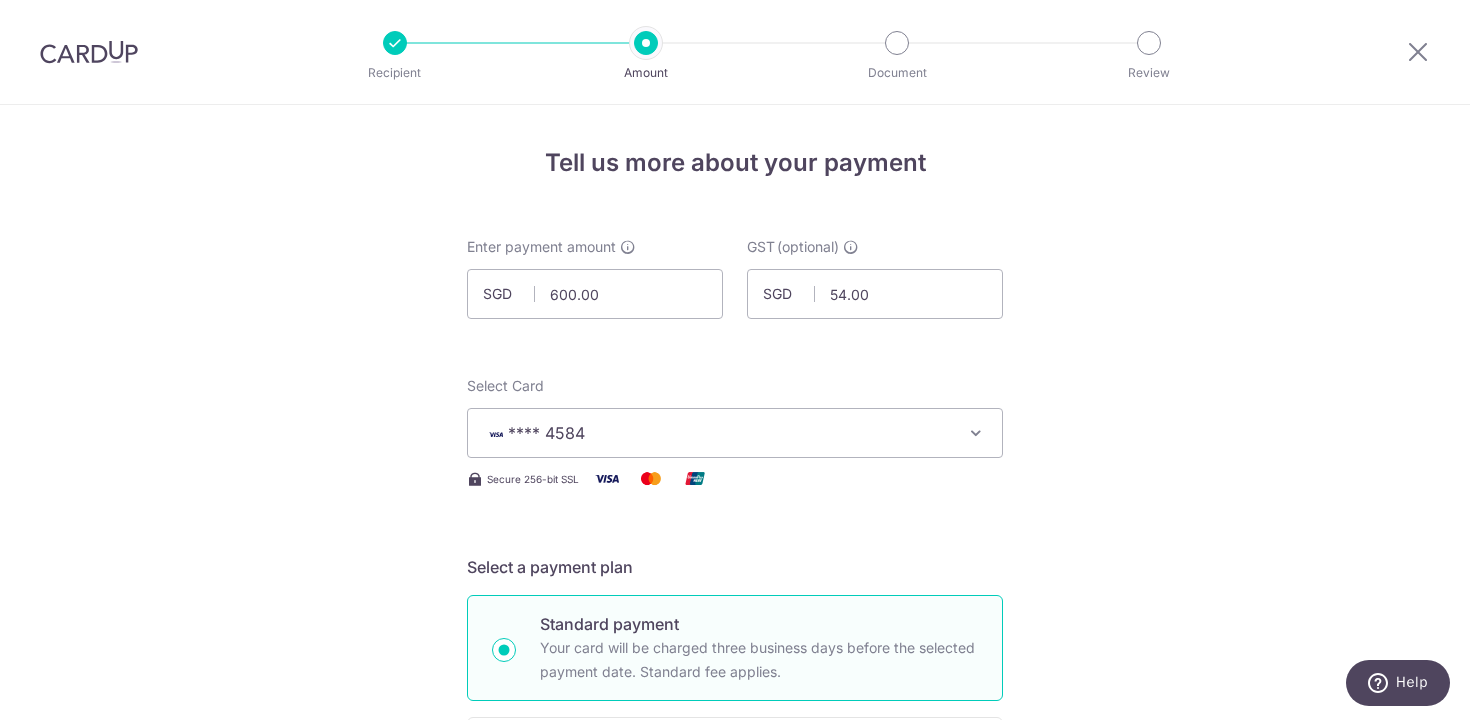 click on "Tell us more about your payment
Enter payment amount
SGD
600.00
600.00
GST
(optional)
SGD
54.00
54.00
Select Card
**** [CARD_LAST_FOUR]
Add credit card
Your Cards
**** [CARD_LAST_FOUR]
Secure 256-bit SSL" at bounding box center (735, 1076) 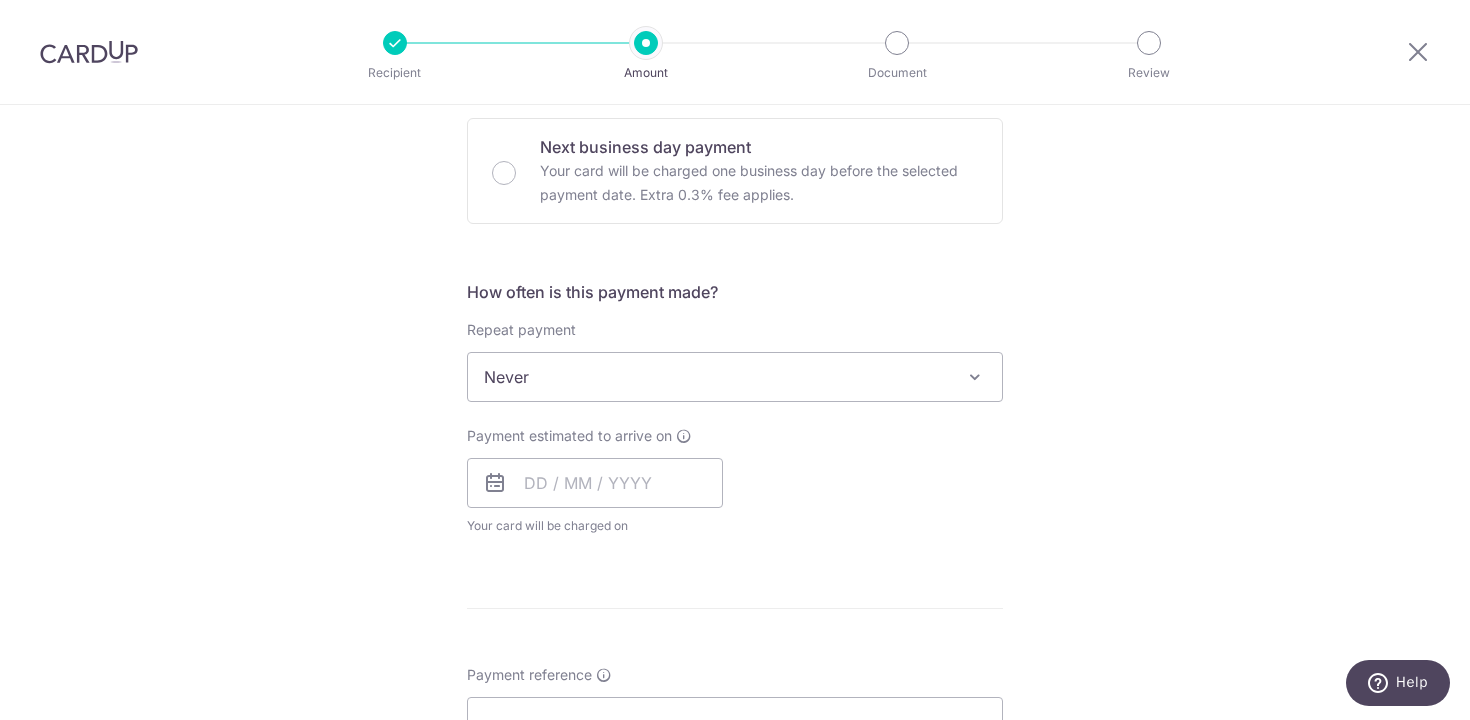 scroll, scrollTop: 600, scrollLeft: 0, axis: vertical 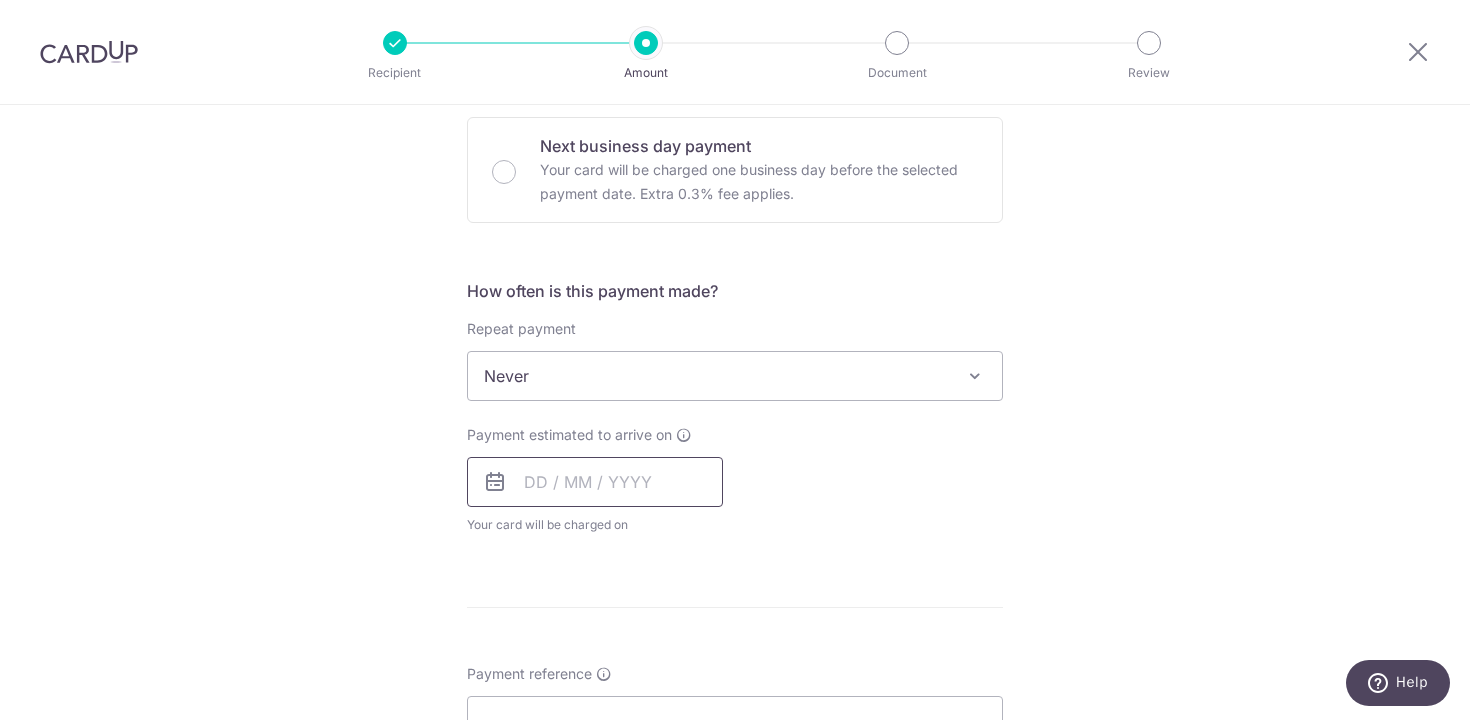 click at bounding box center [595, 482] 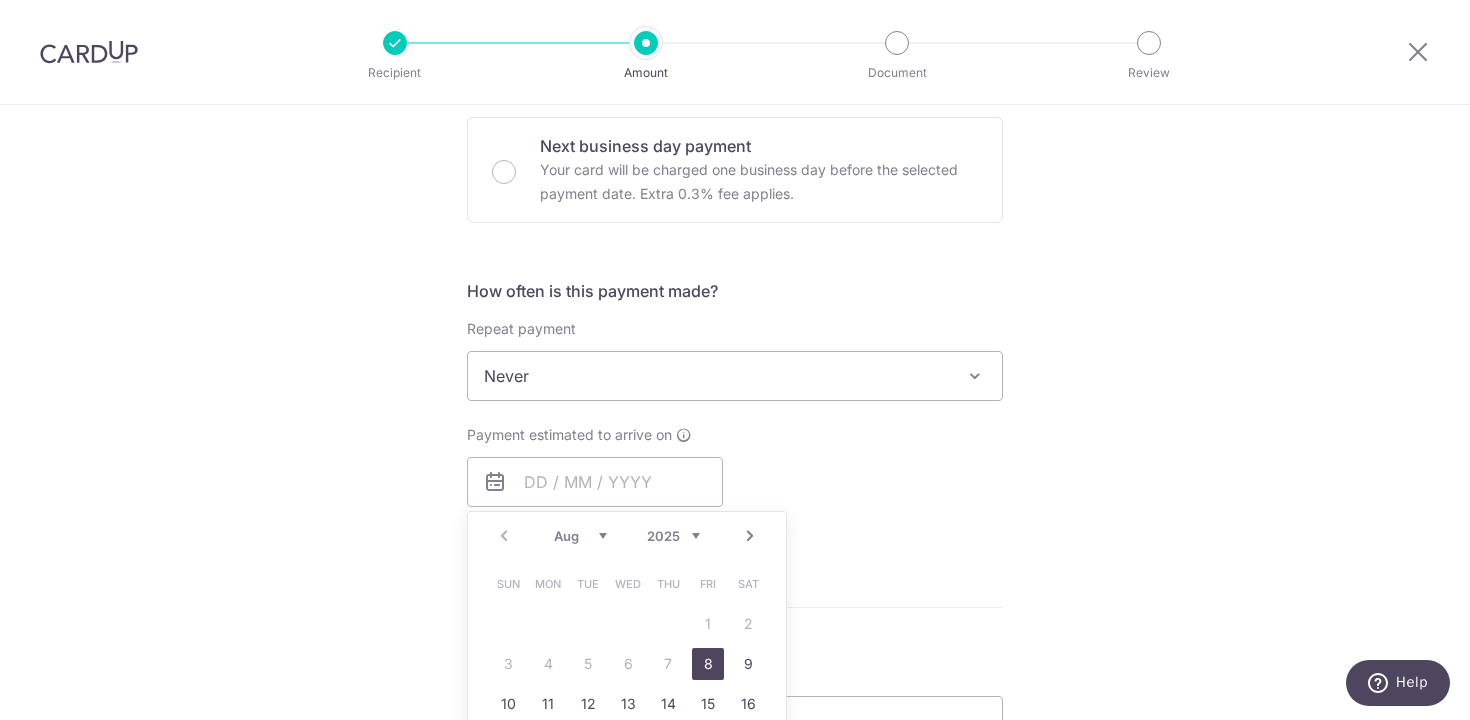 click on "8" at bounding box center (708, 664) 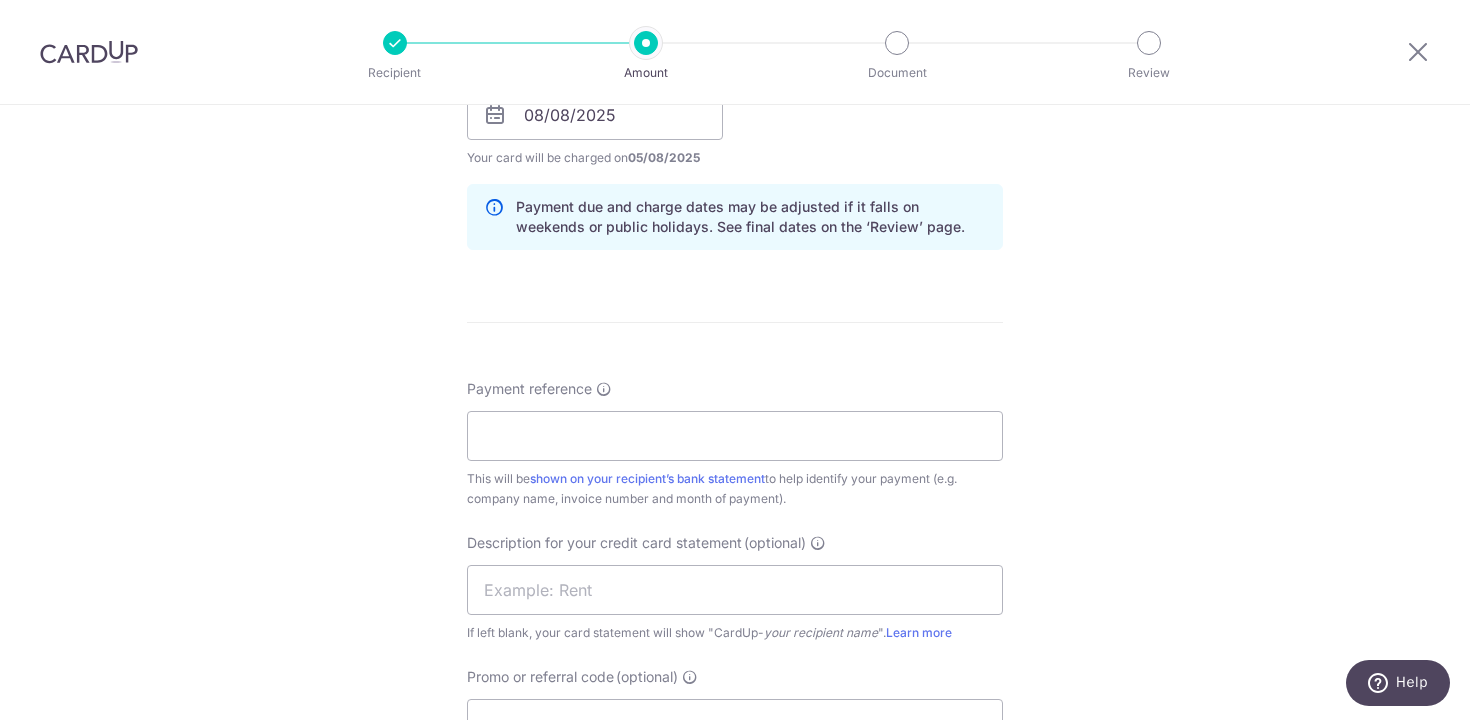 scroll, scrollTop: 981, scrollLeft: 0, axis: vertical 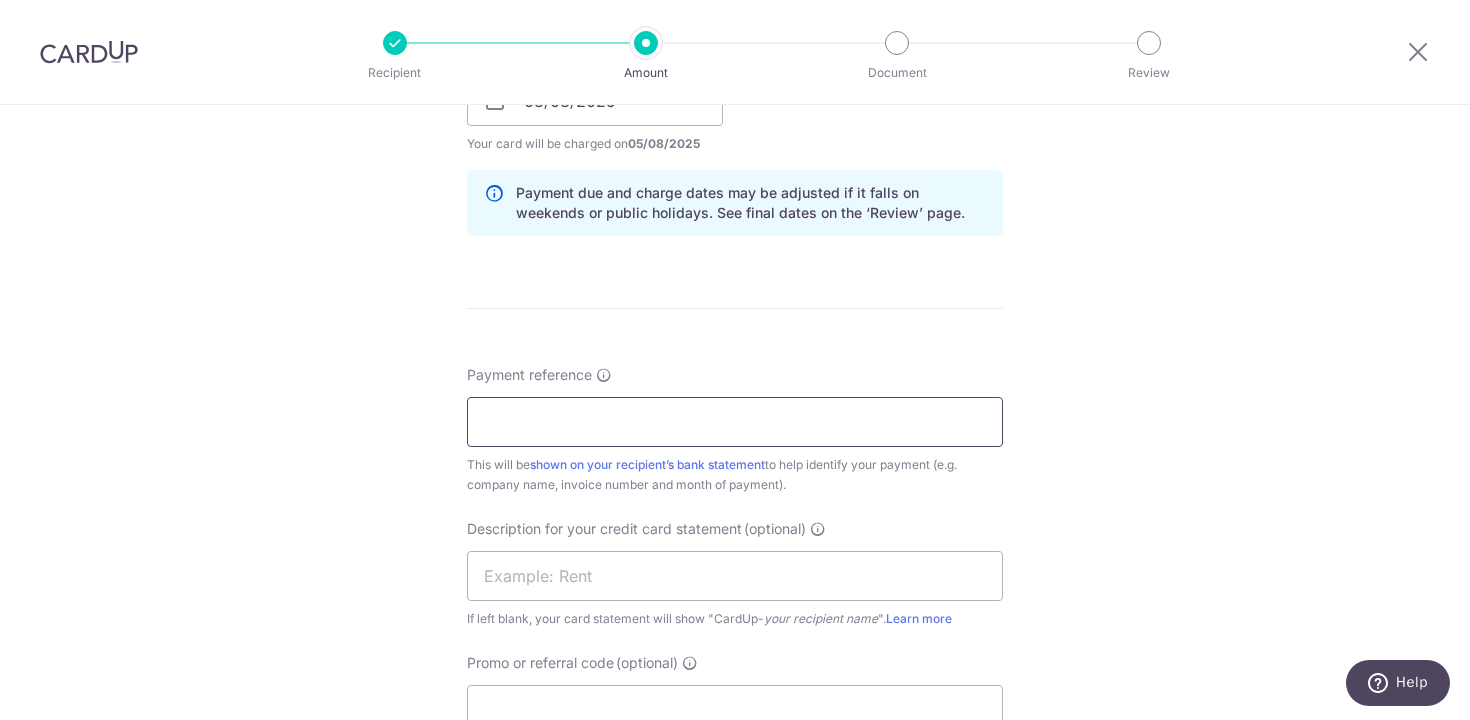 click on "Payment reference" at bounding box center [735, 422] 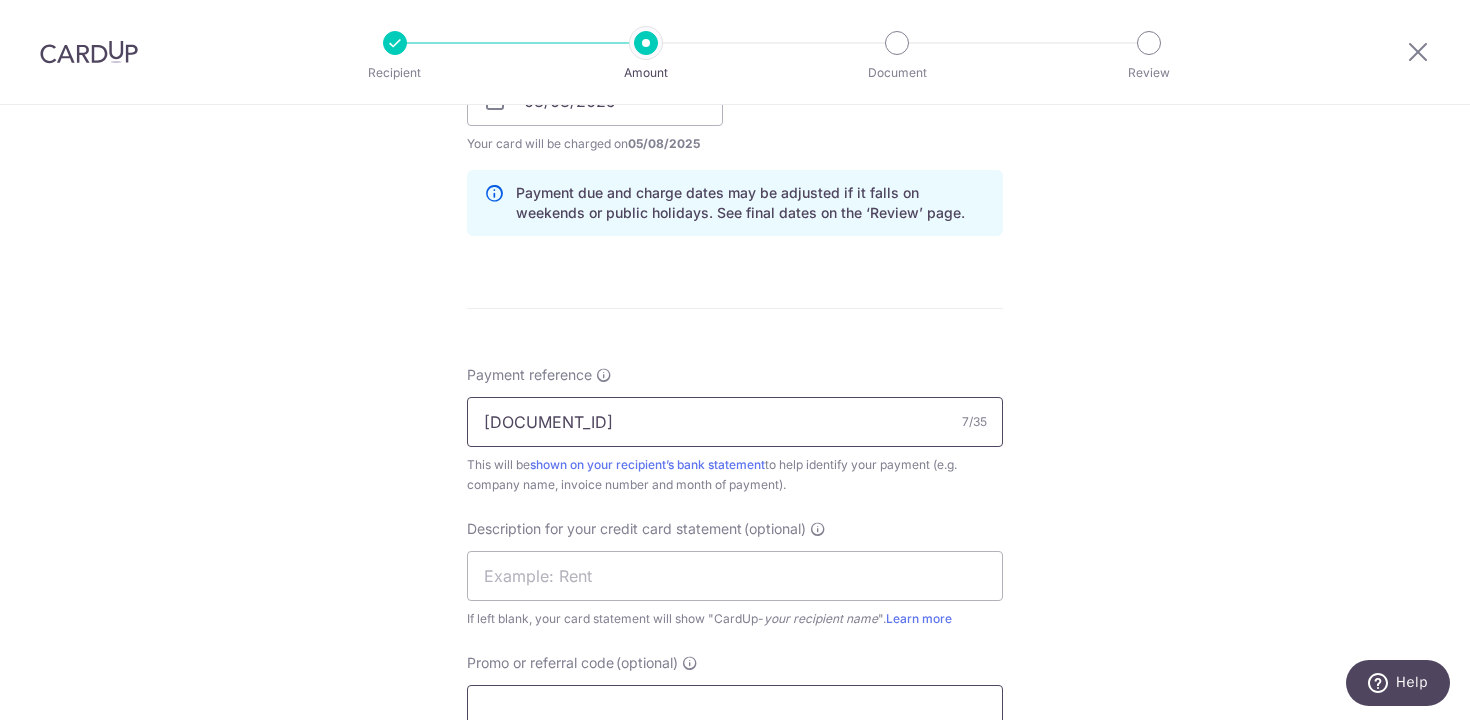 type on "[DOCUMENT_ID]" 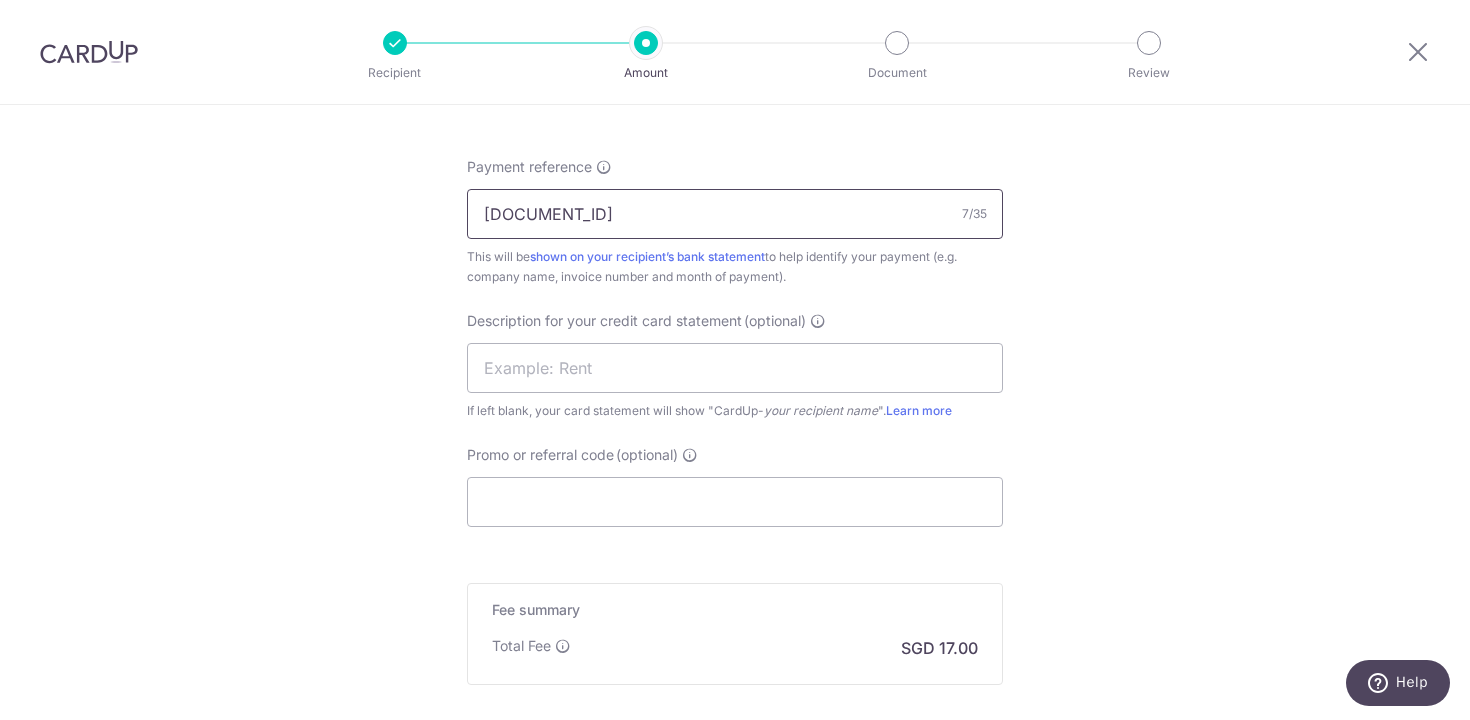 scroll, scrollTop: 1282, scrollLeft: 0, axis: vertical 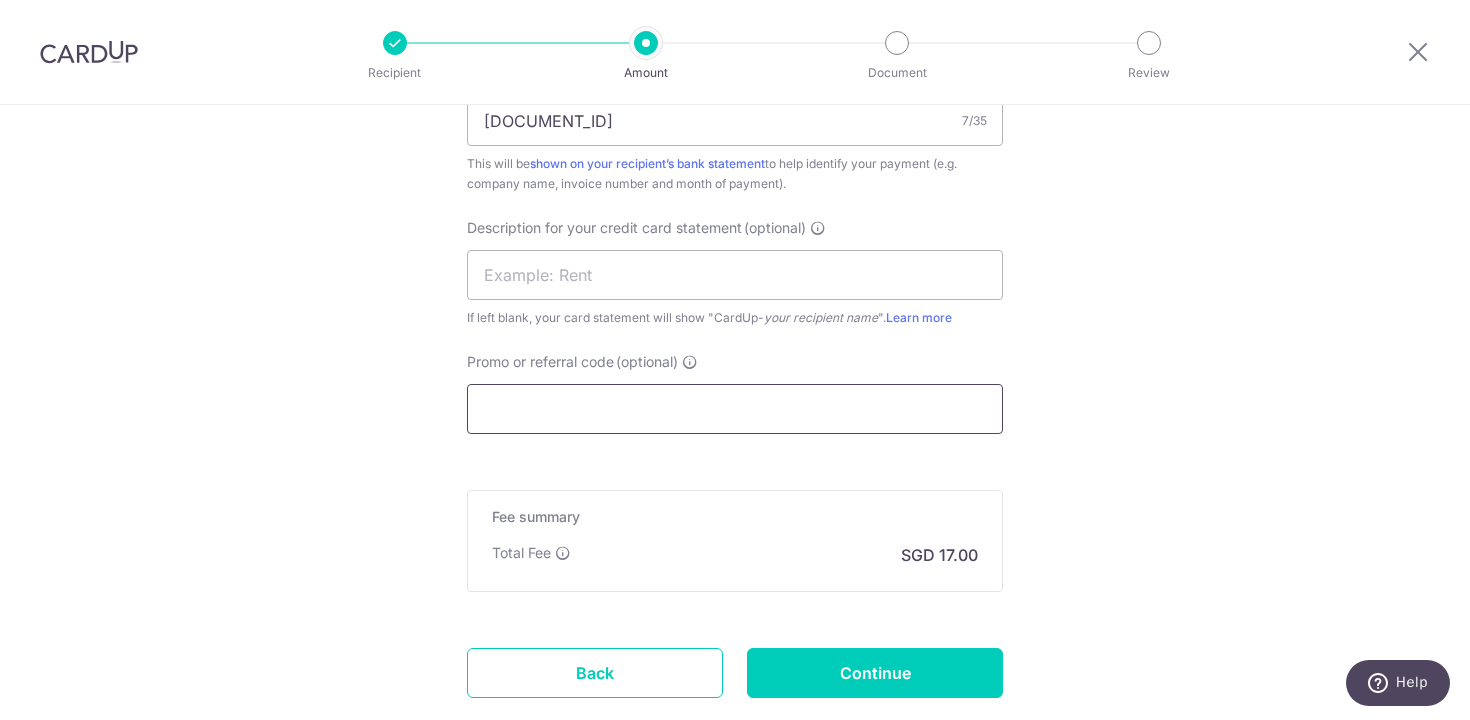click on "Promo or referral code
(optional)" at bounding box center [735, 409] 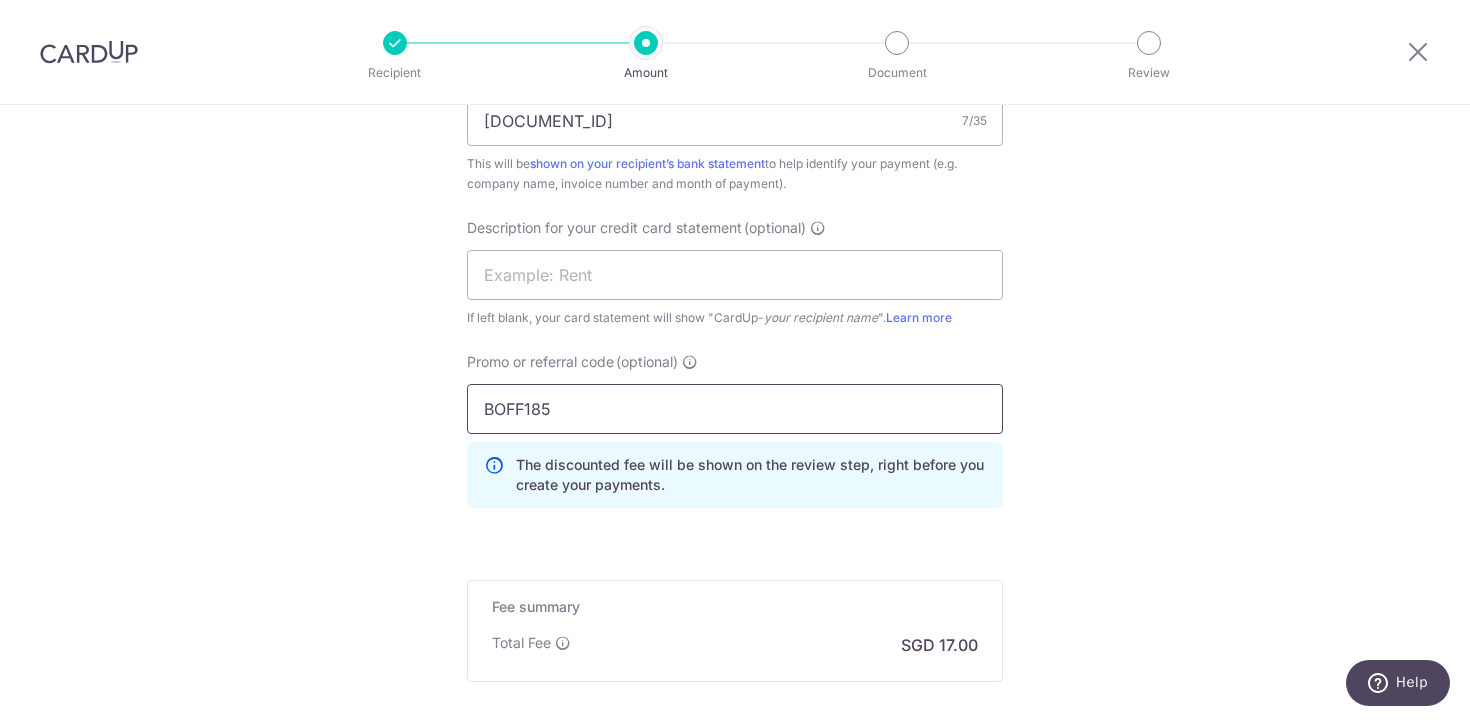 type on "BOFF185" 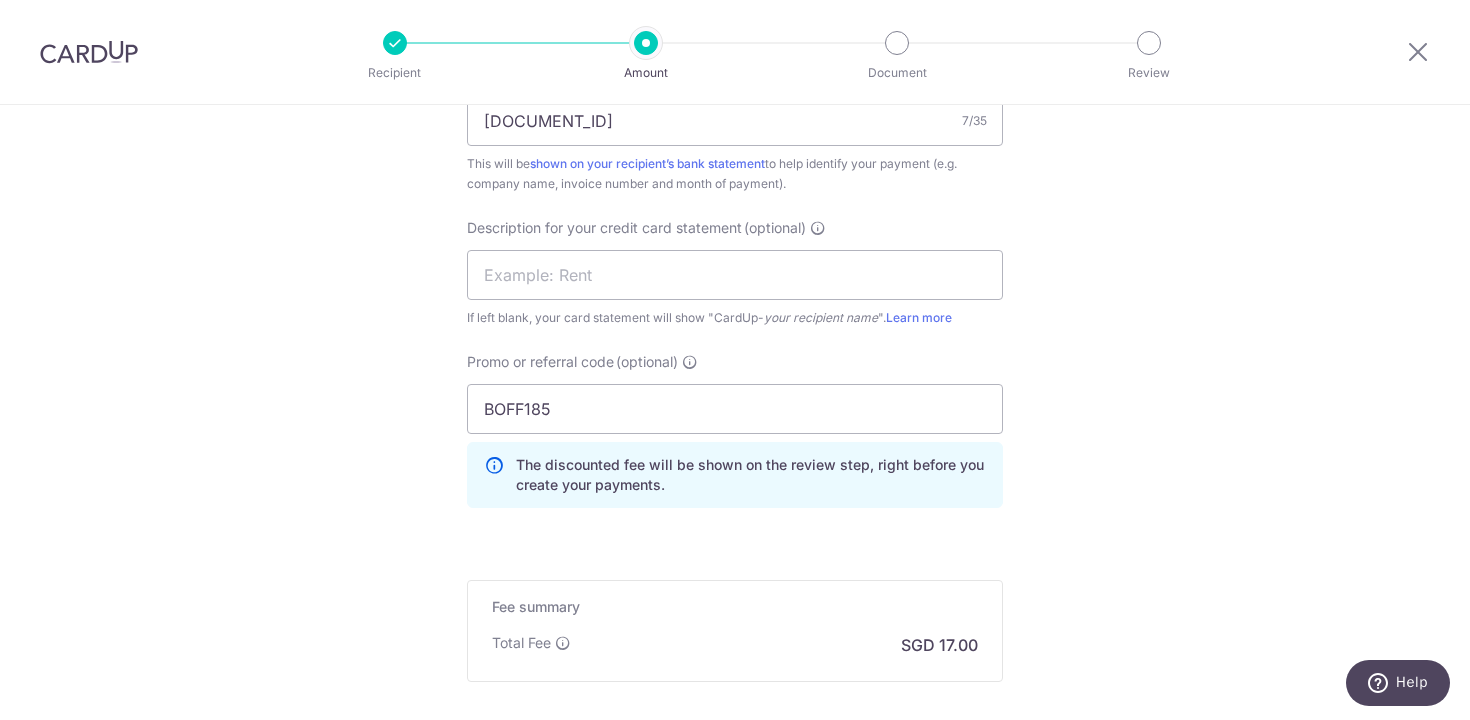 click on "Tell us more about your payment
Enter payment amount
SGD
600.00
600.00
GST
(optional)
SGD
54.00
54.00
Select Card
**** [CARD_LAST_FOUR]
Add credit card
Your Cards
**** [CARD_LAST_FOUR]
Secure 256-bit SSL" at bounding box center (735, -120) 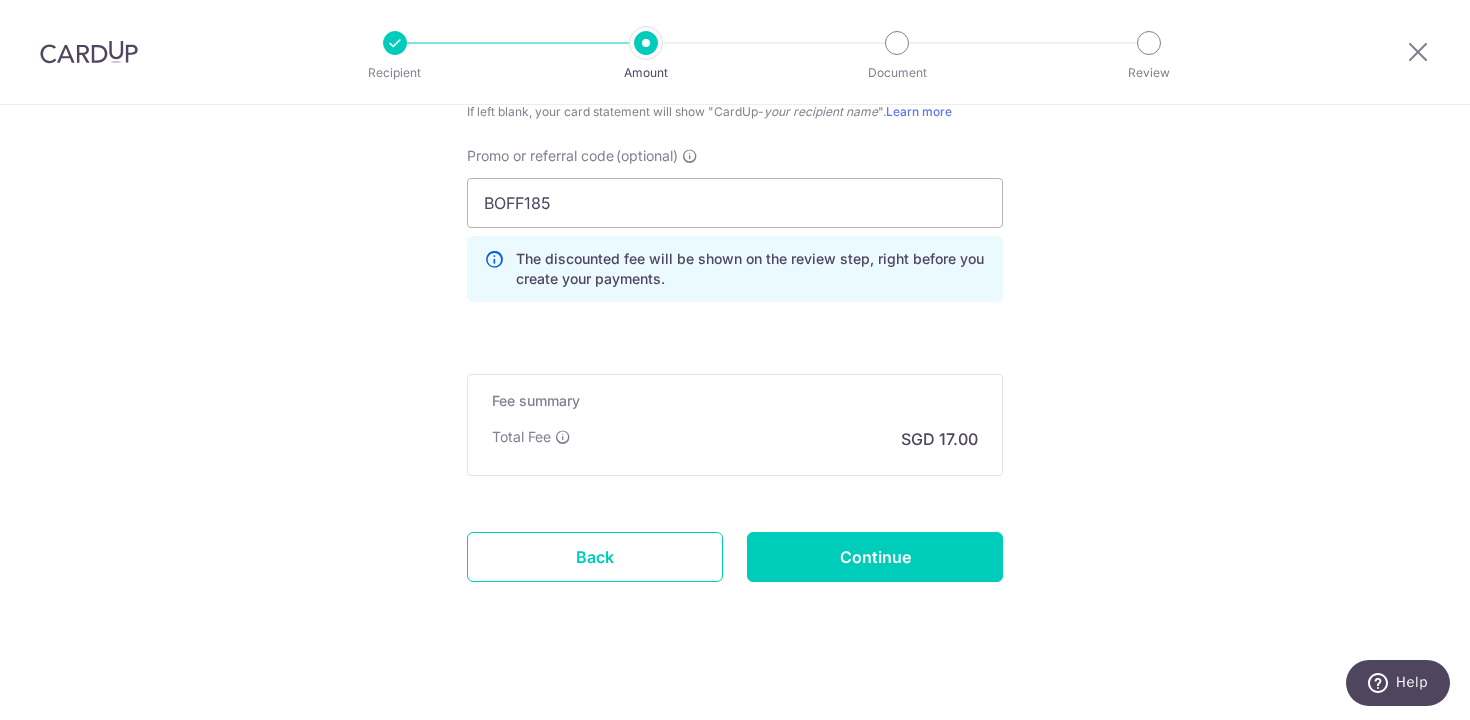 click on "Enter payment amount
SGD
600.00
600.00
GST
(optional)
SGD
54.00
54.00
Select Card
**** [CARD_LAST_FOUR]
Add credit card
Your Cards
**** [CARD_LAST_FOUR]
Secure 256-bit SSL
Text" at bounding box center [735, -307] 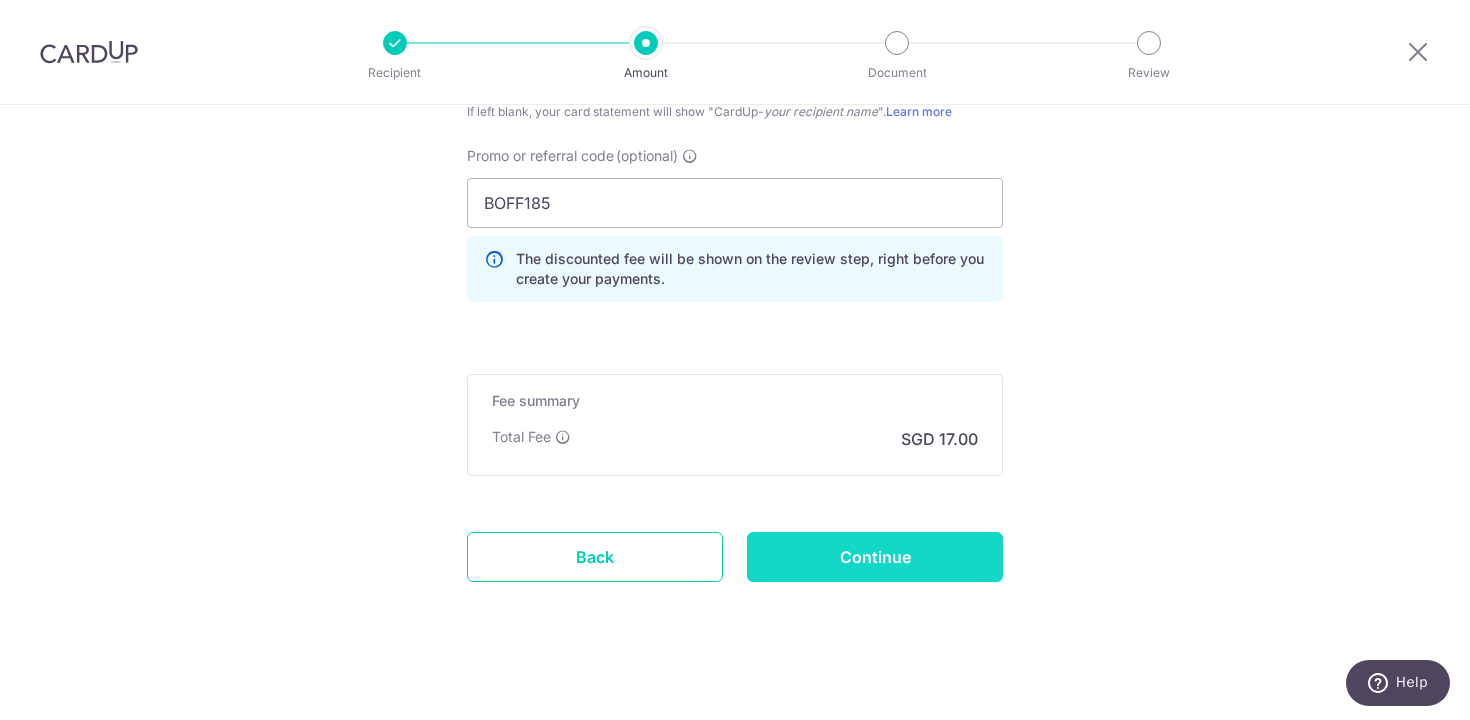 click on "Continue" at bounding box center (875, 557) 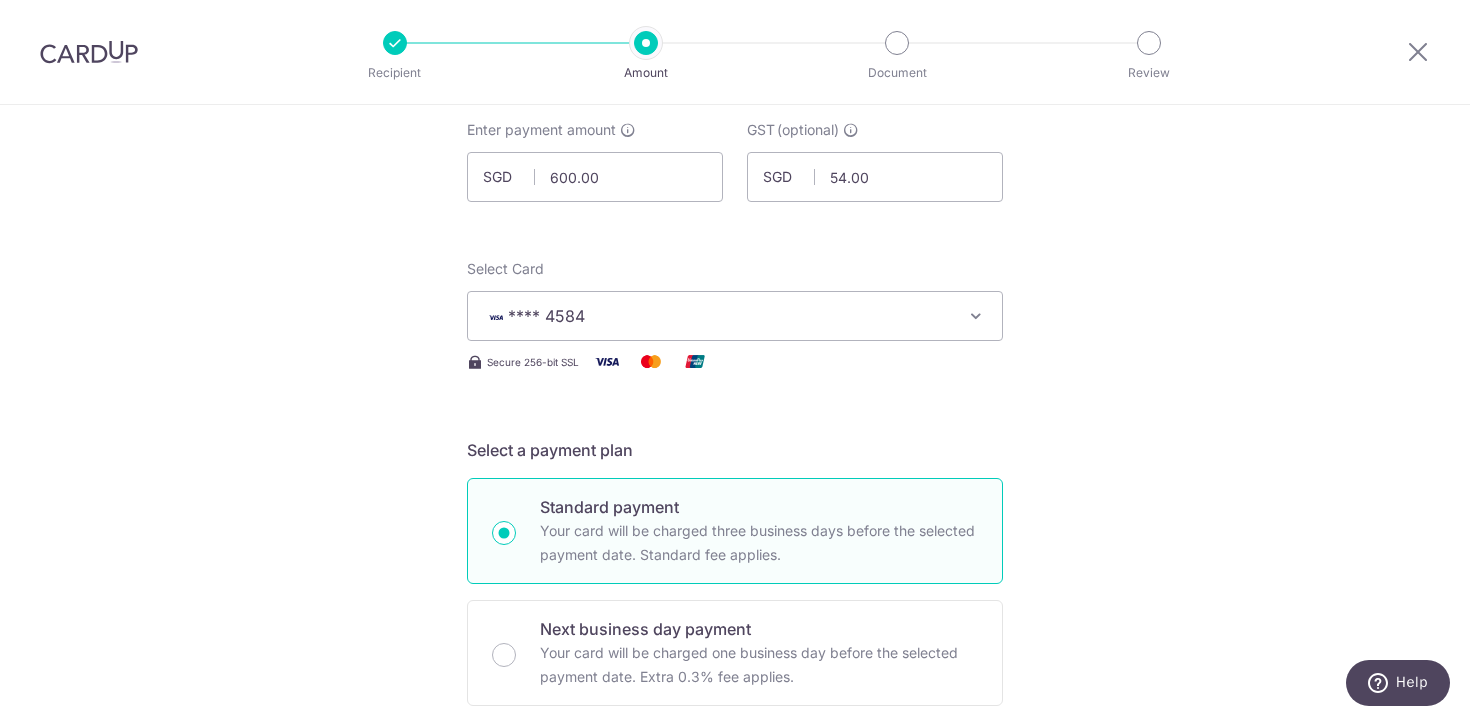 scroll, scrollTop: 105, scrollLeft: 0, axis: vertical 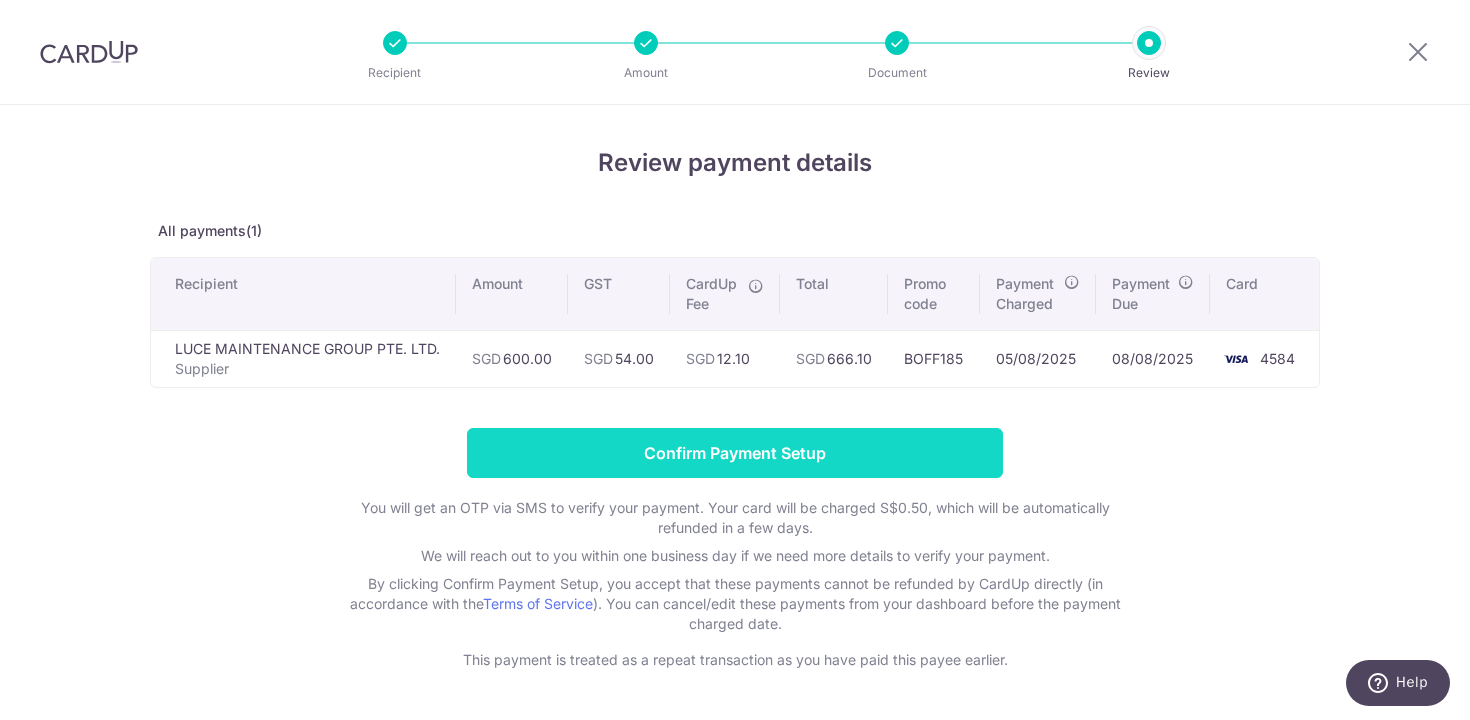click on "Confirm Payment Setup" at bounding box center (735, 453) 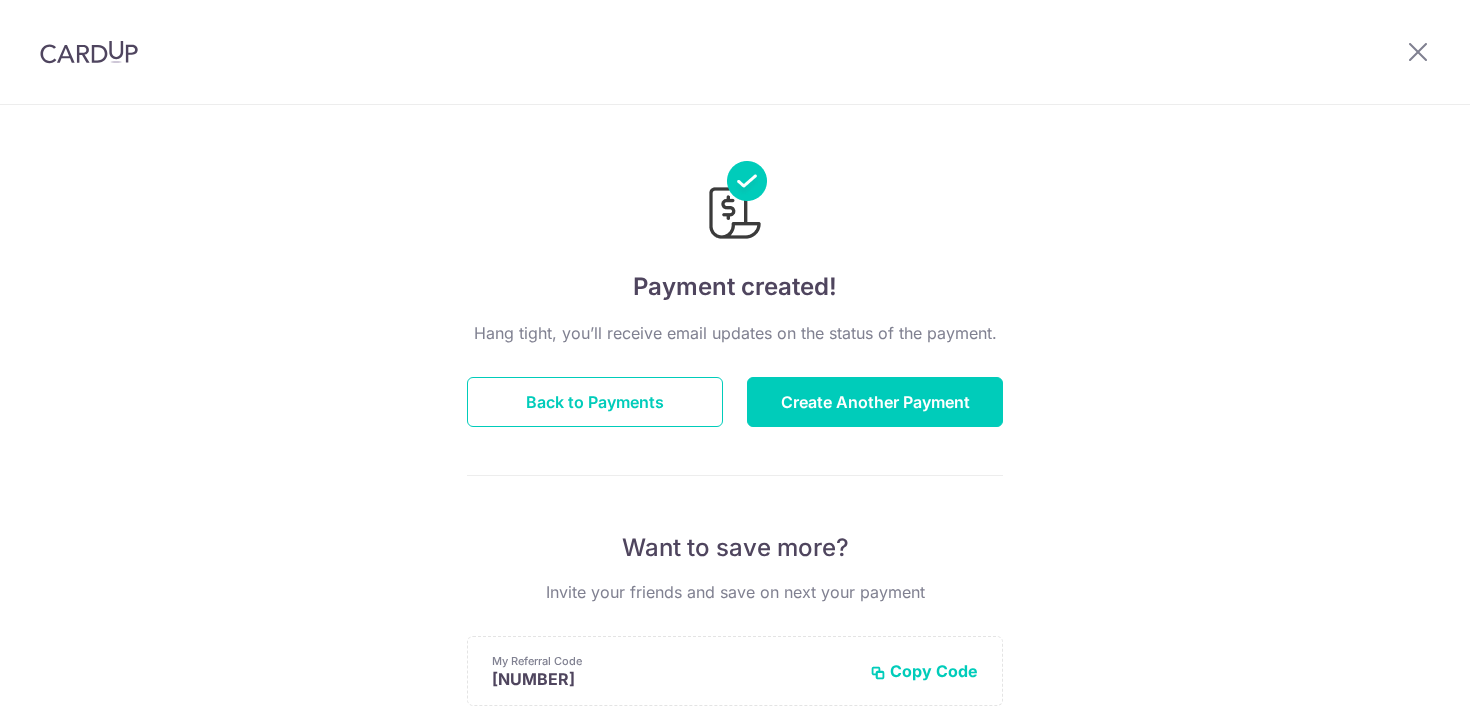 scroll, scrollTop: 0, scrollLeft: 0, axis: both 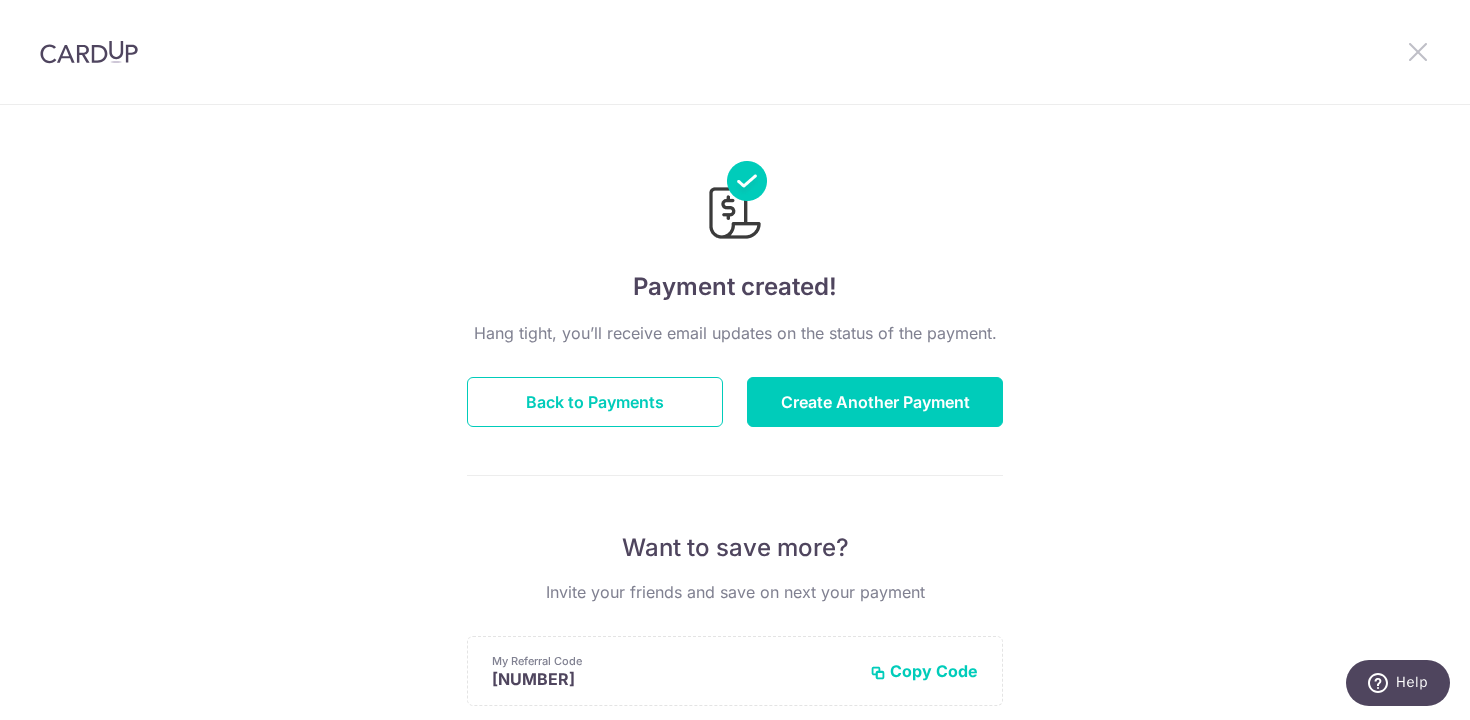 click at bounding box center [1418, 51] 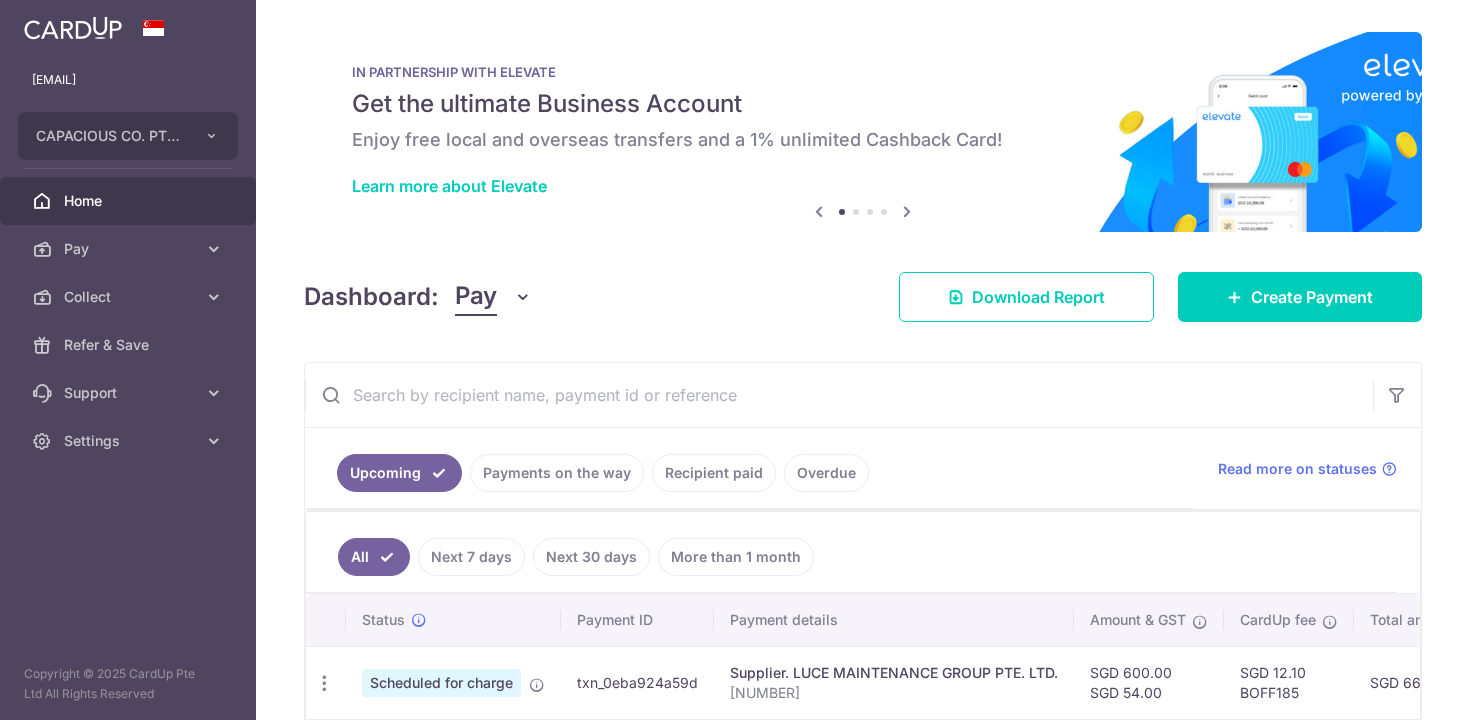 scroll, scrollTop: 0, scrollLeft: 0, axis: both 